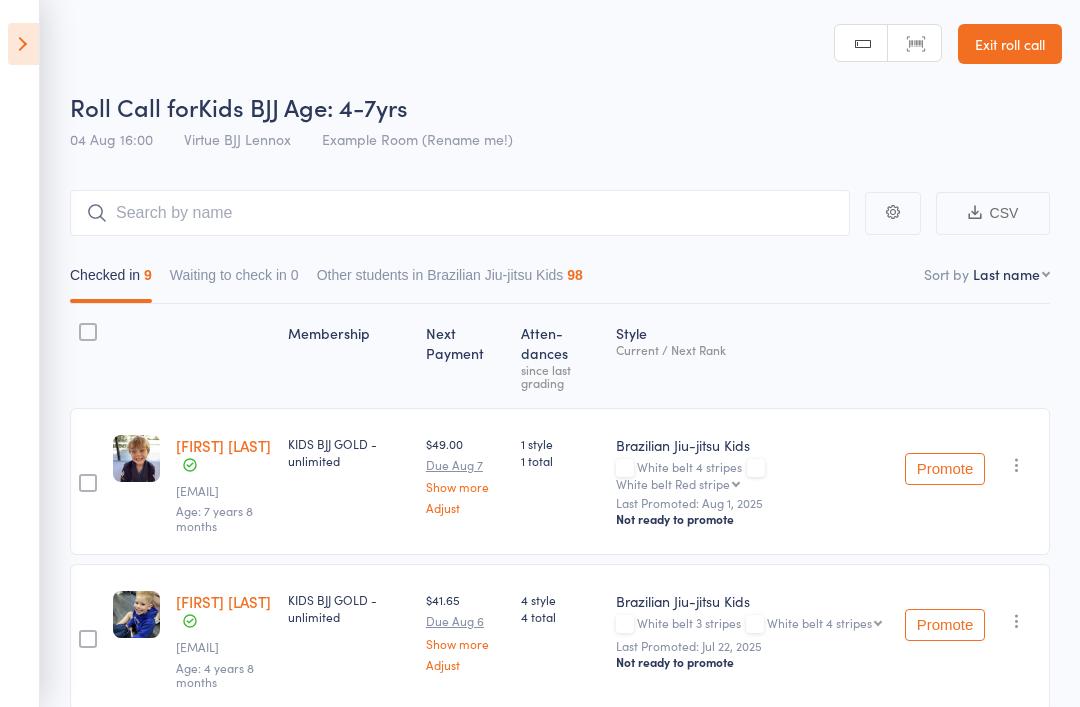 scroll, scrollTop: 48, scrollLeft: 0, axis: vertical 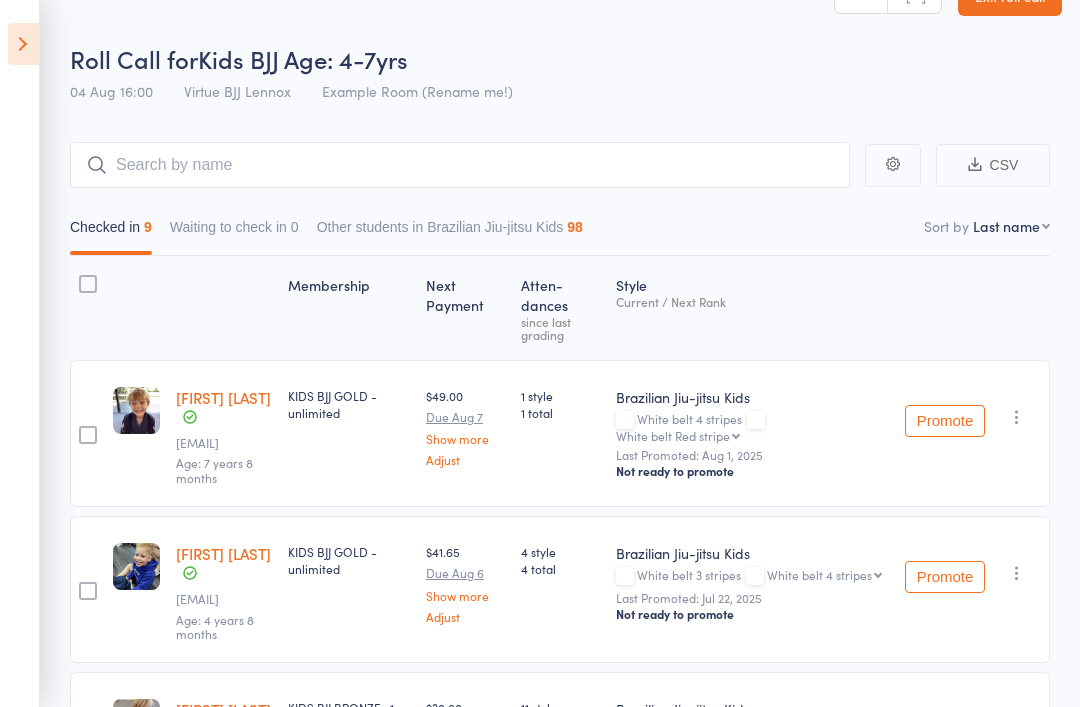 click on "Roll Call for  Kids BJJ Age: 4-7yrs" at bounding box center (566, 58) 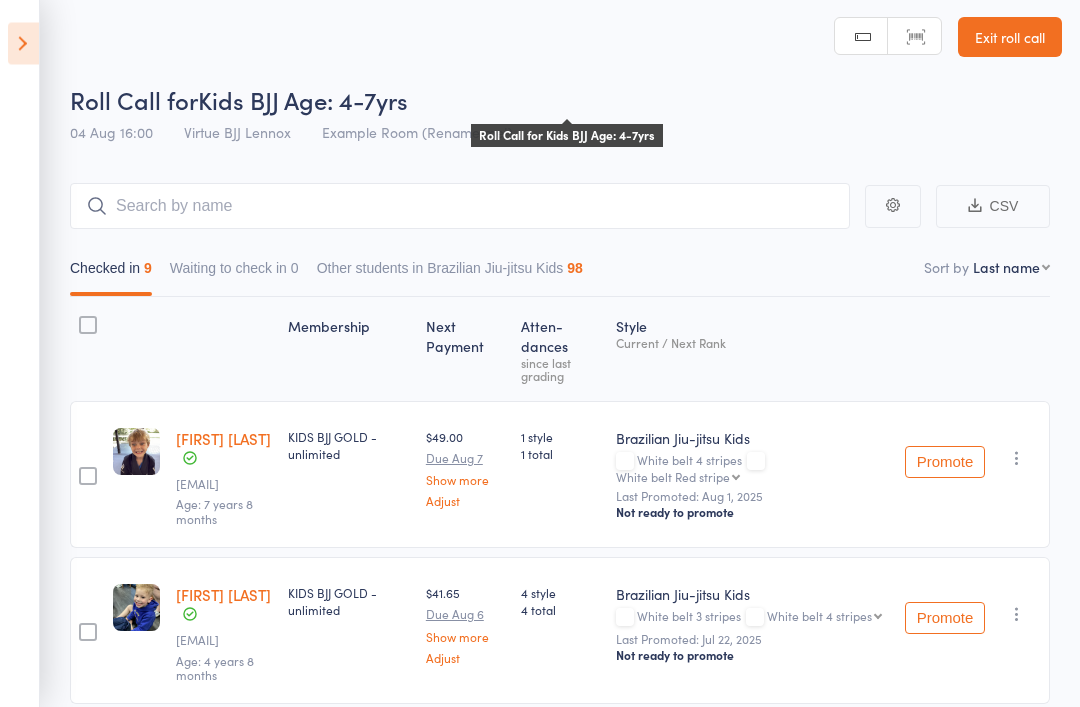 scroll, scrollTop: 0, scrollLeft: 0, axis: both 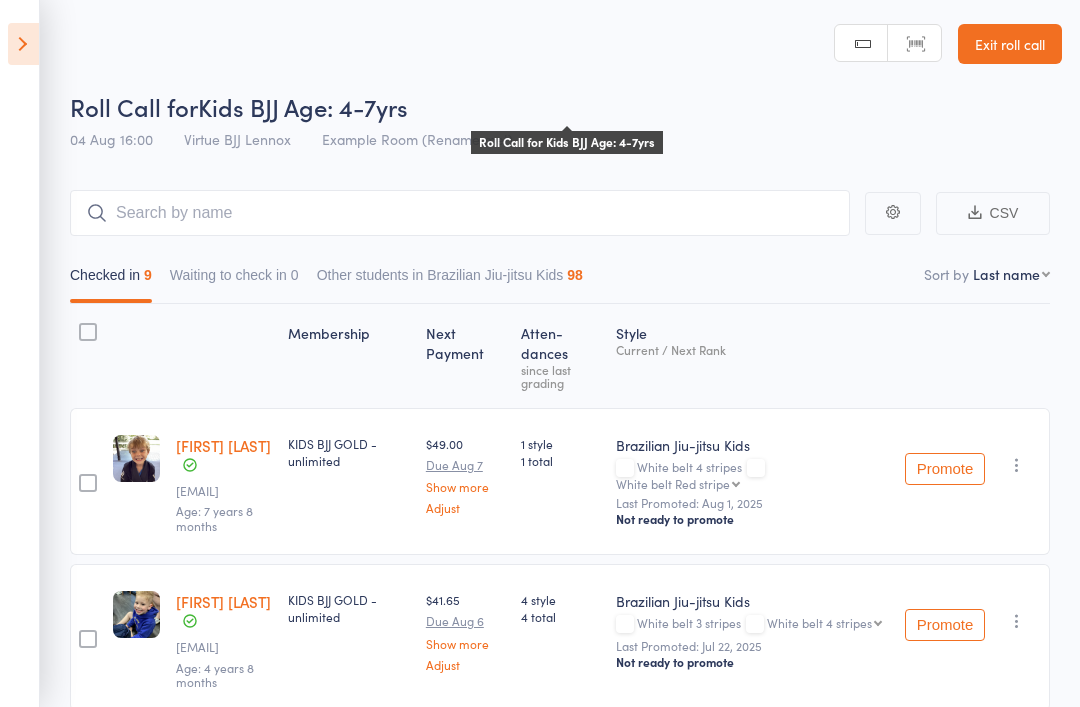 click at bounding box center [23, 44] 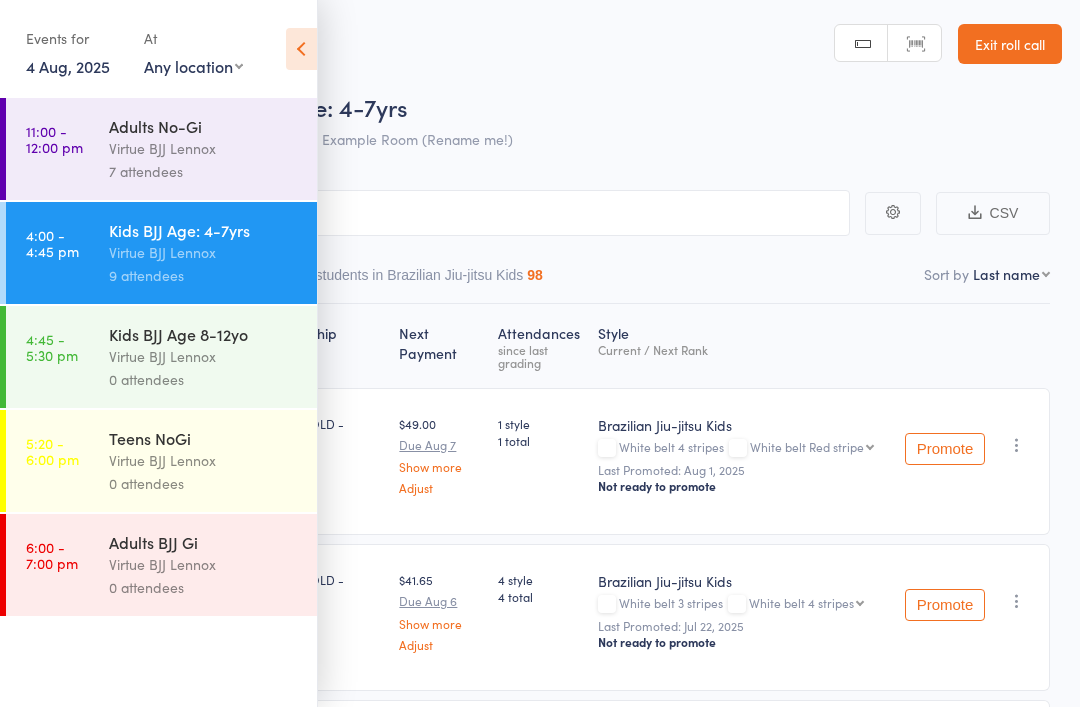 click on "Kids BJJ Age 8-12yo" at bounding box center (204, 334) 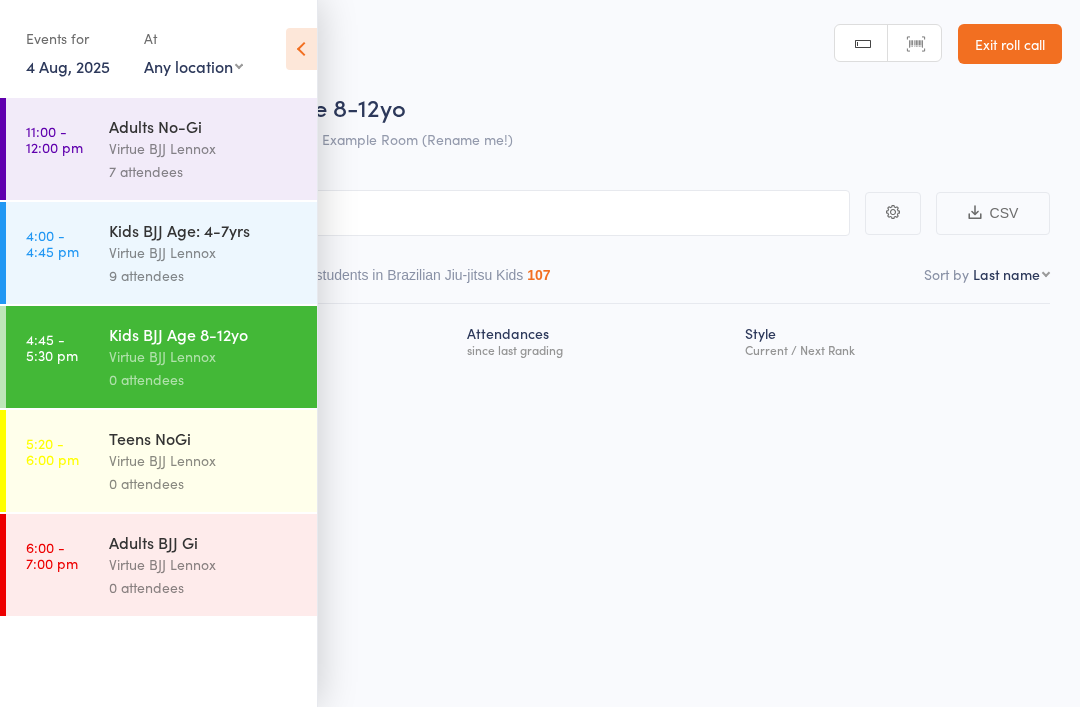 click at bounding box center [301, 49] 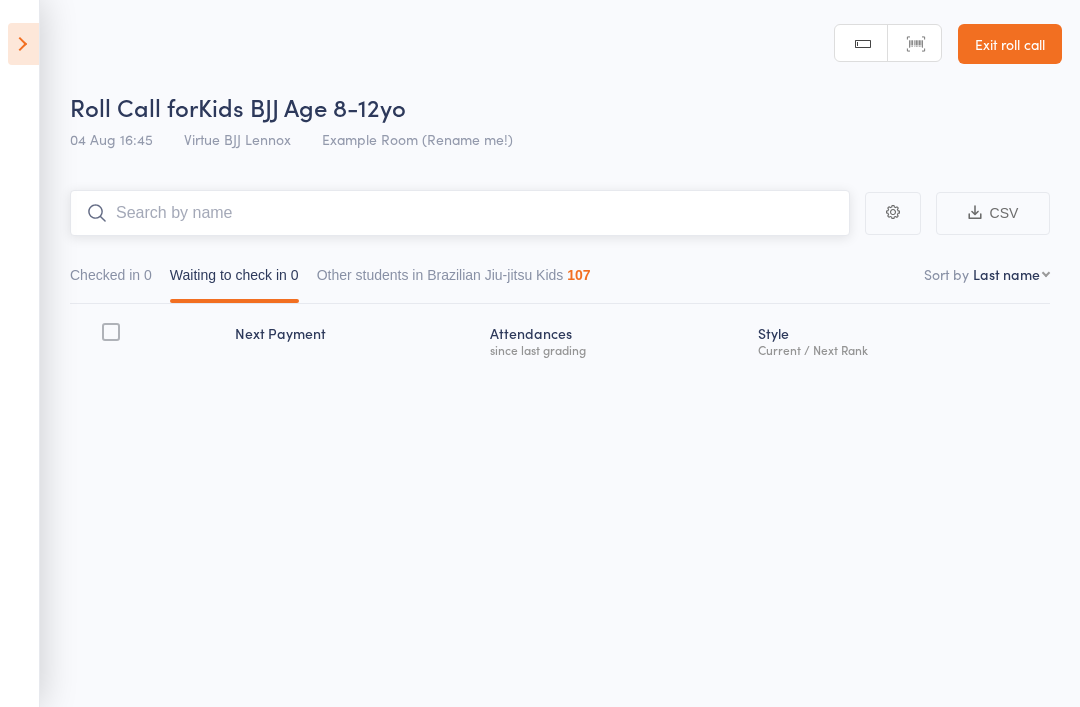 click at bounding box center (460, 213) 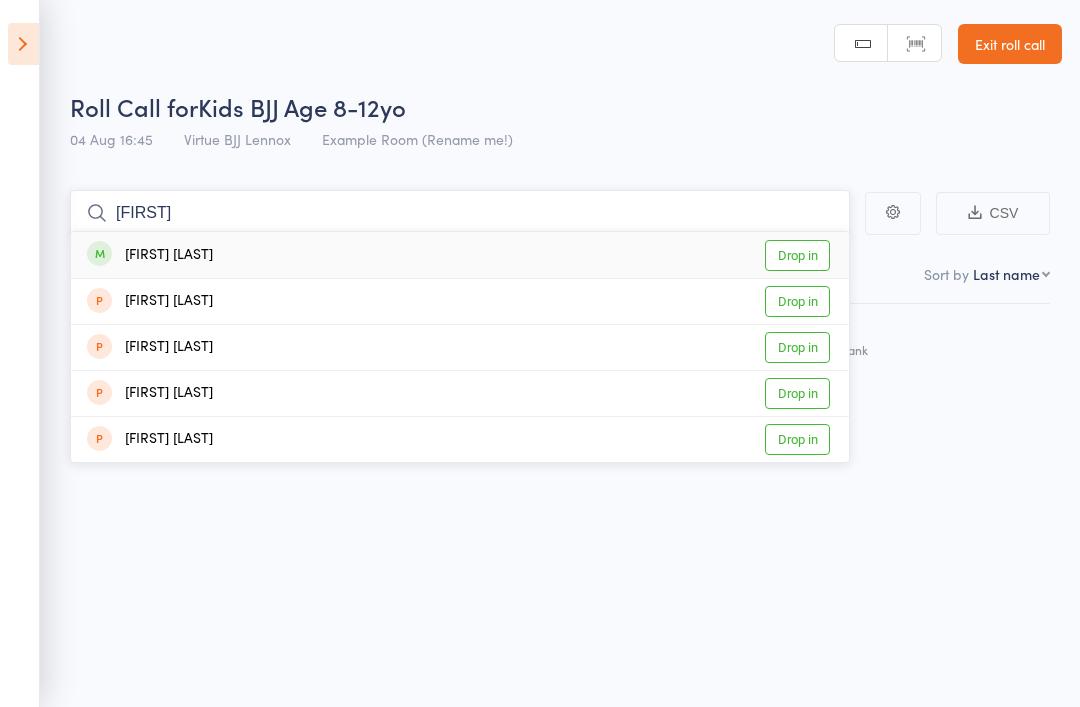 type on "Caio" 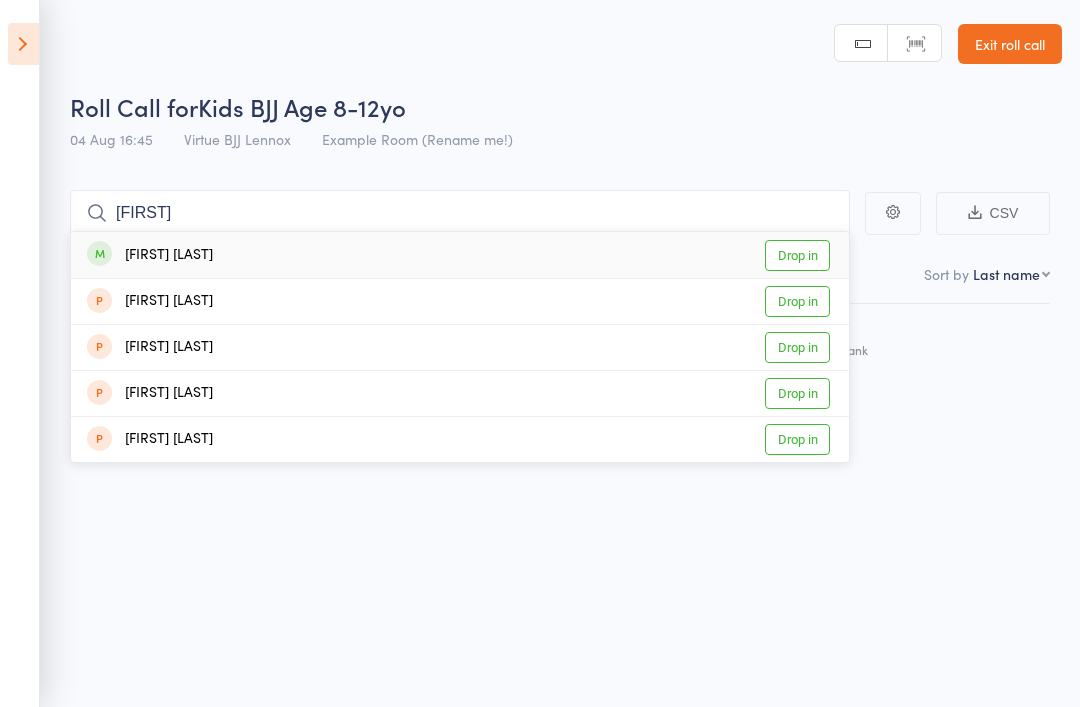 click on "Drop in" at bounding box center (797, 255) 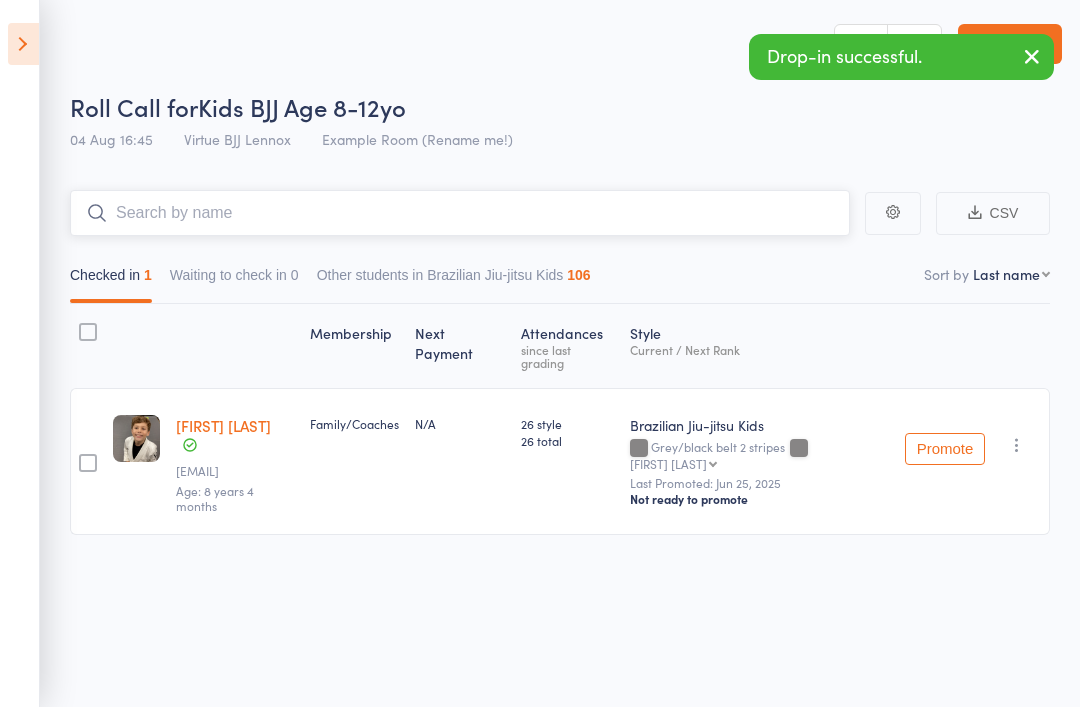 click at bounding box center [460, 213] 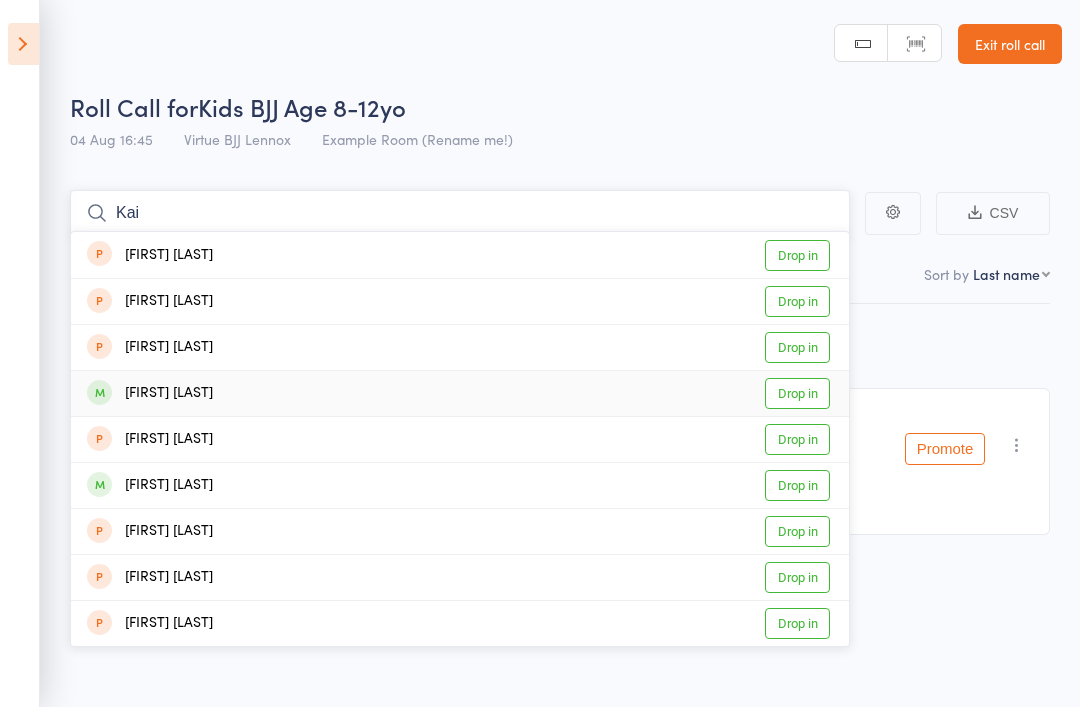 type on "Kai" 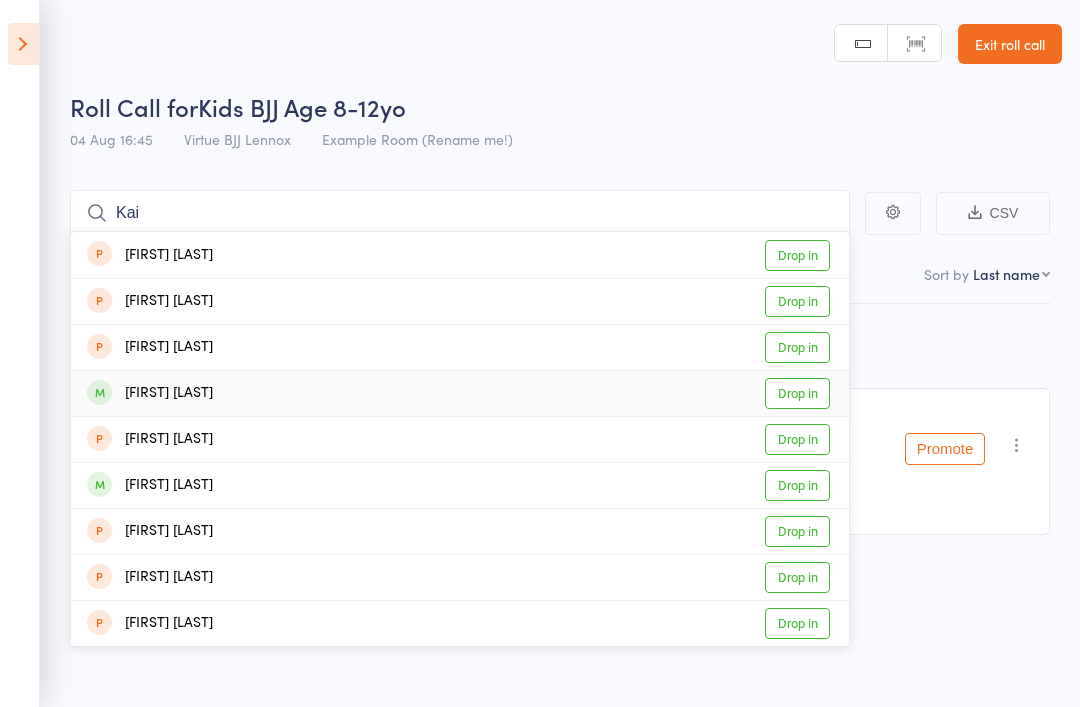 click on "Drop in" at bounding box center (797, 393) 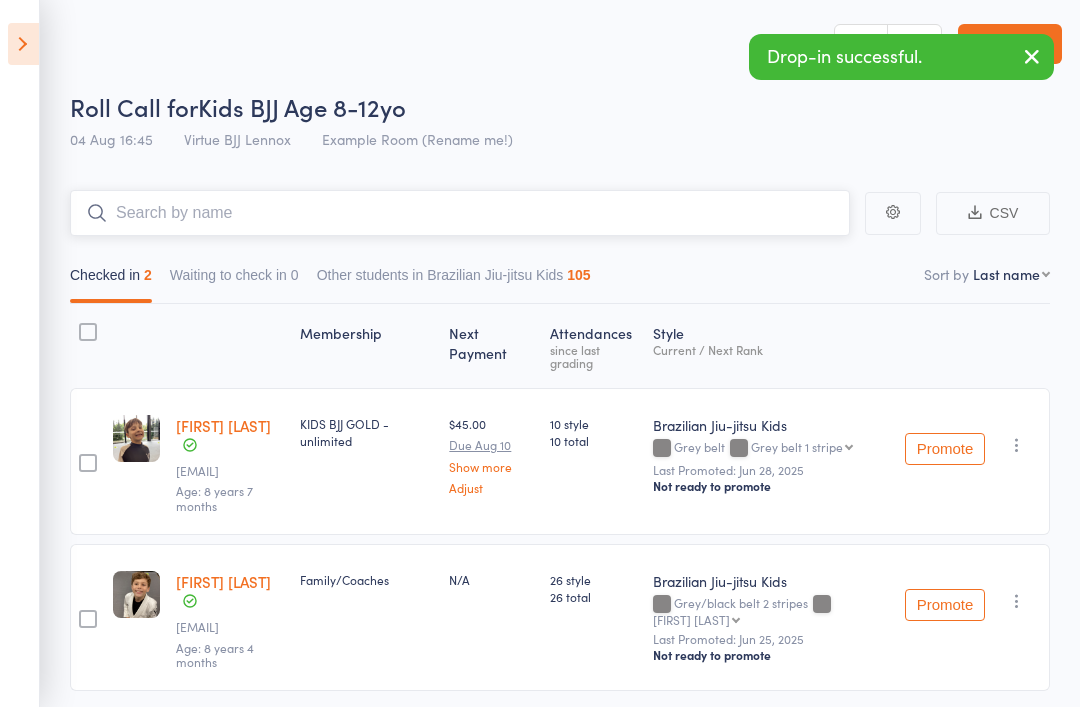 click at bounding box center (460, 213) 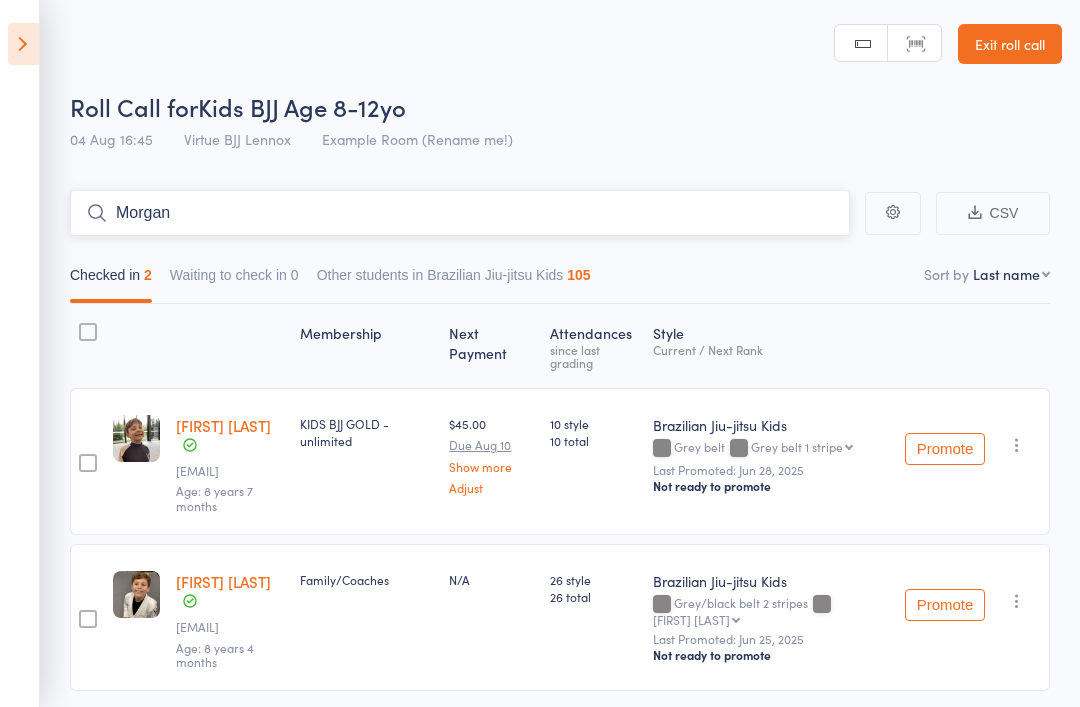 click on "Morgan" at bounding box center [460, 213] 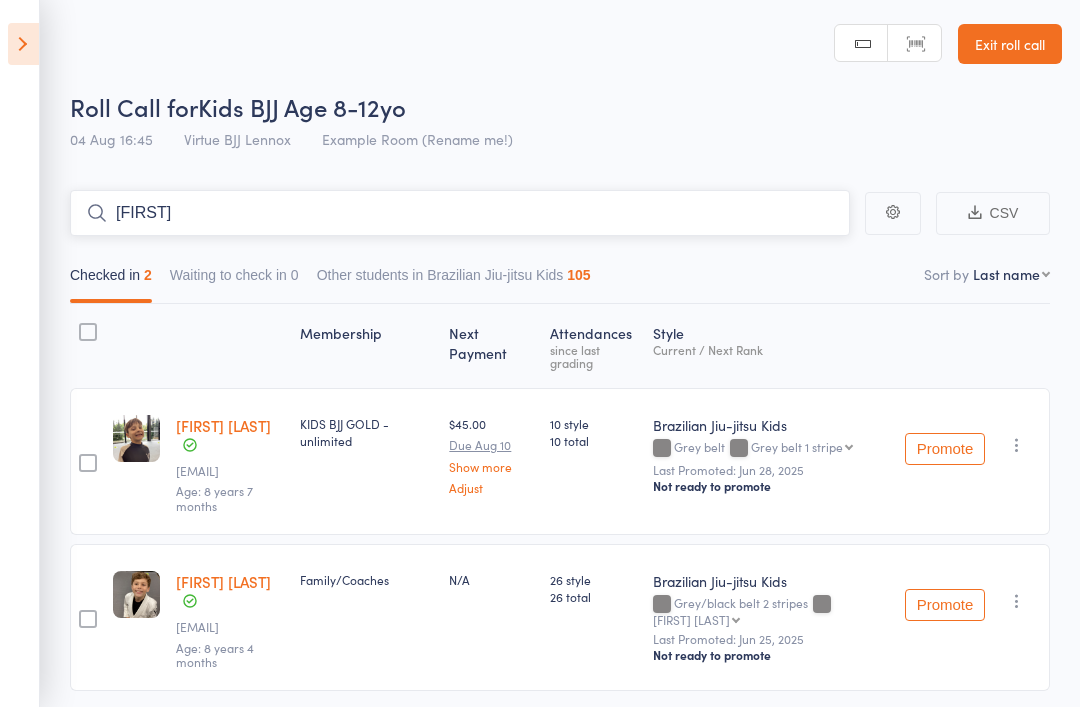 click on "Morga" at bounding box center [460, 213] 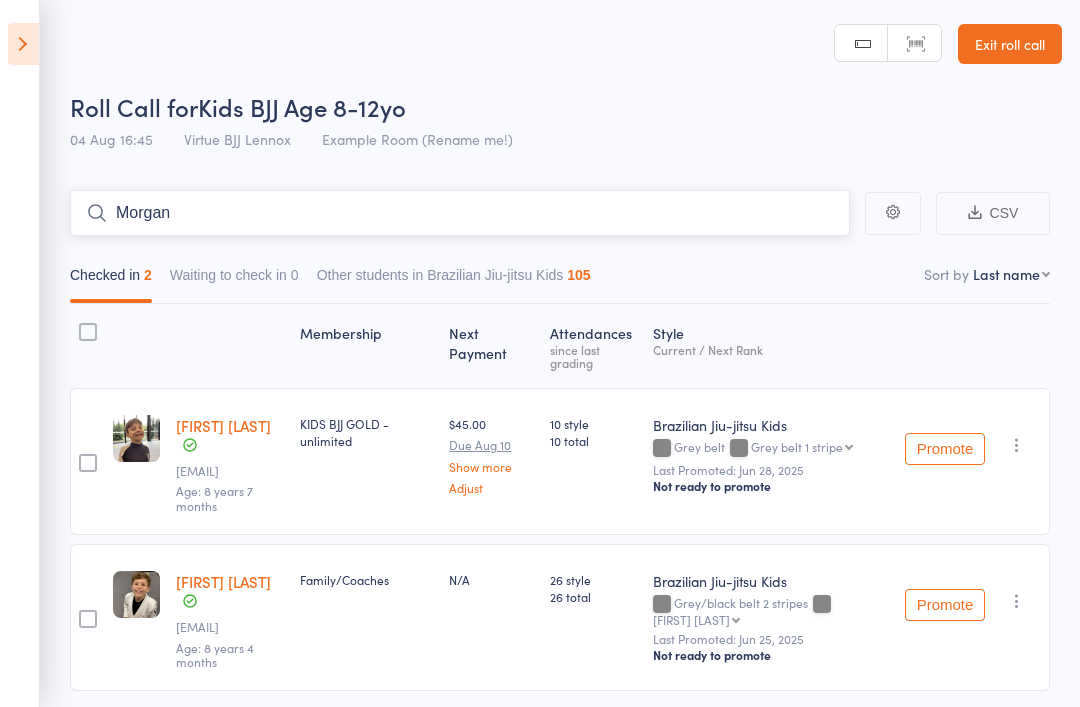 click on "Morgan" at bounding box center (460, 213) 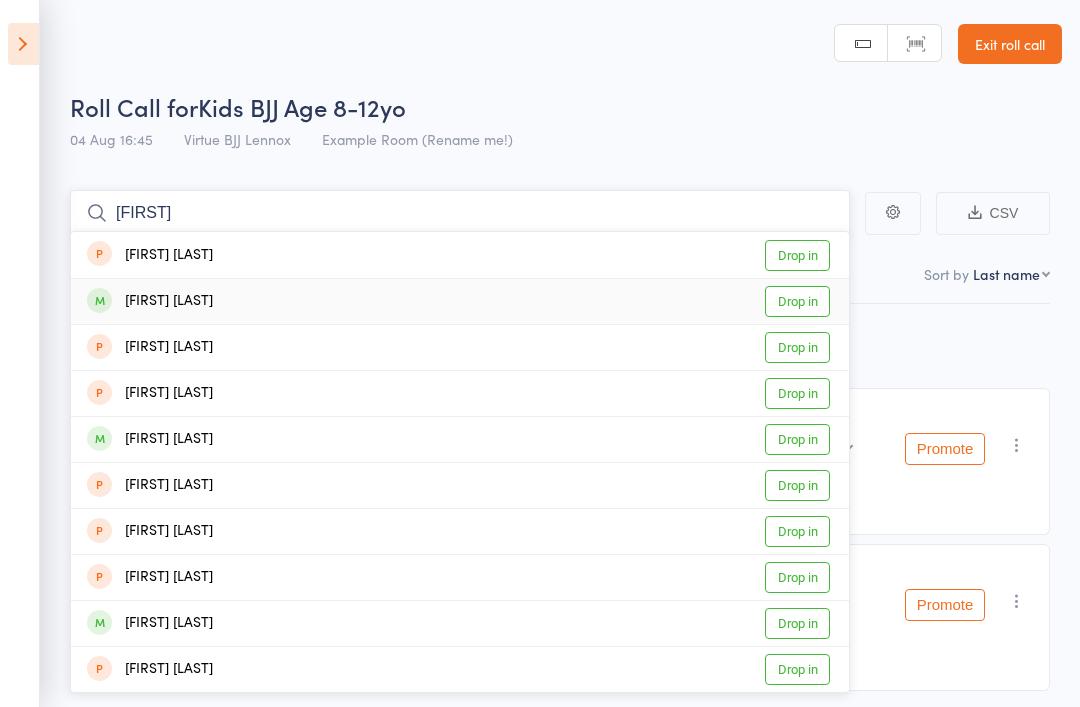 type on "Morg" 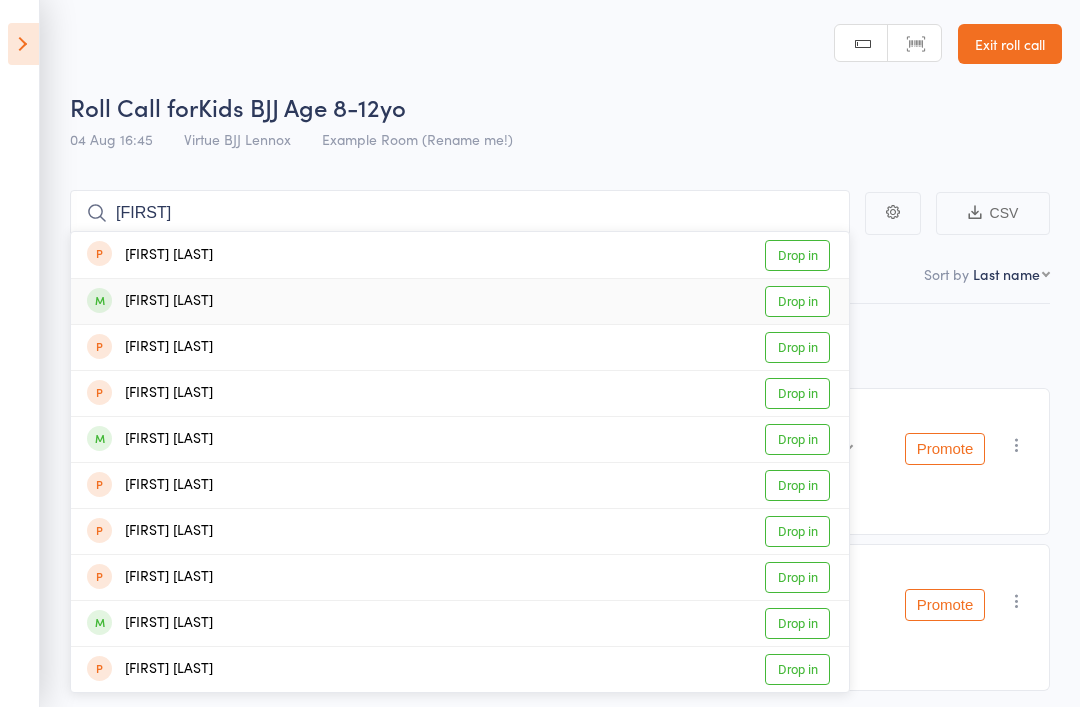 click on "Drop in" at bounding box center [797, 301] 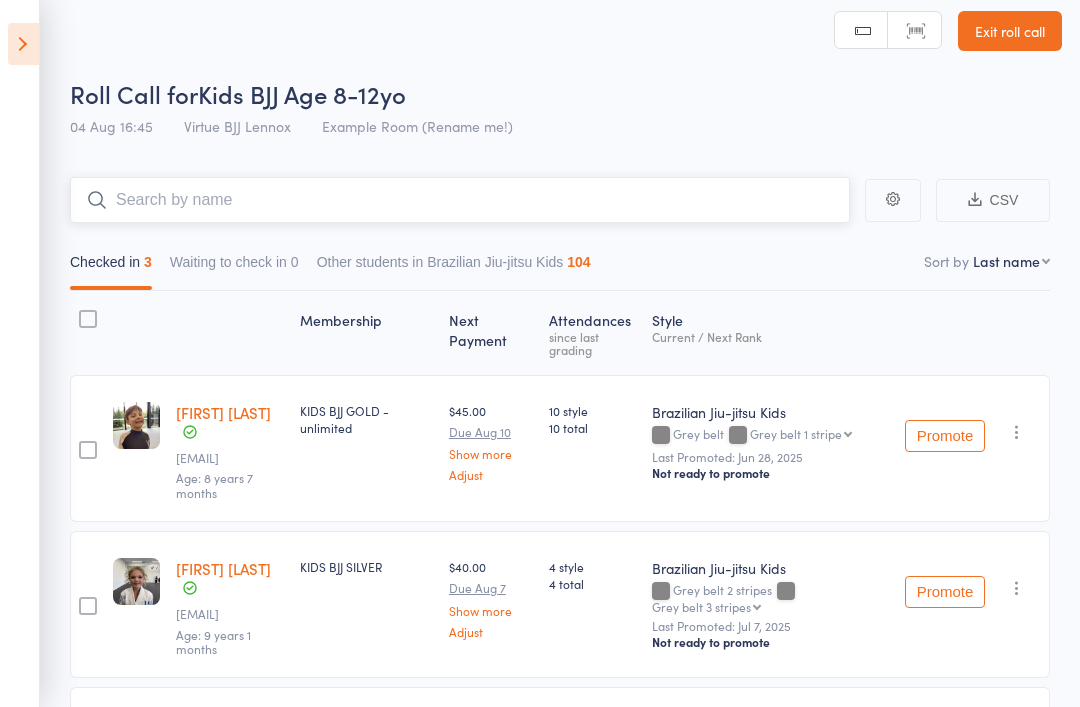 scroll, scrollTop: 0, scrollLeft: 0, axis: both 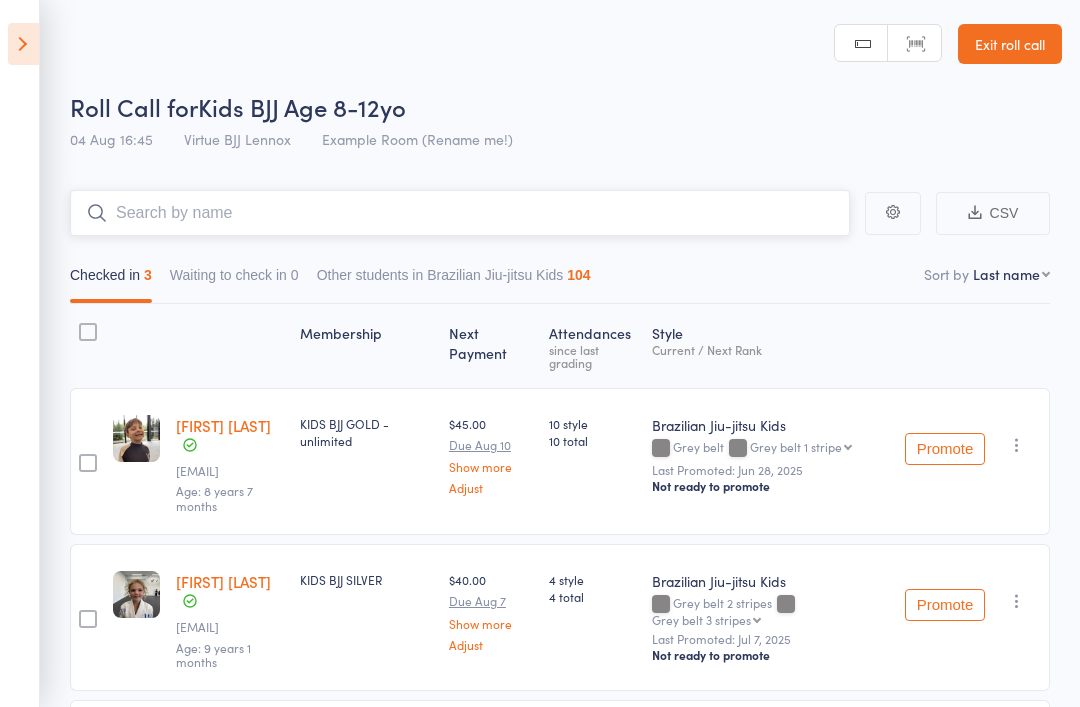 click at bounding box center (460, 213) 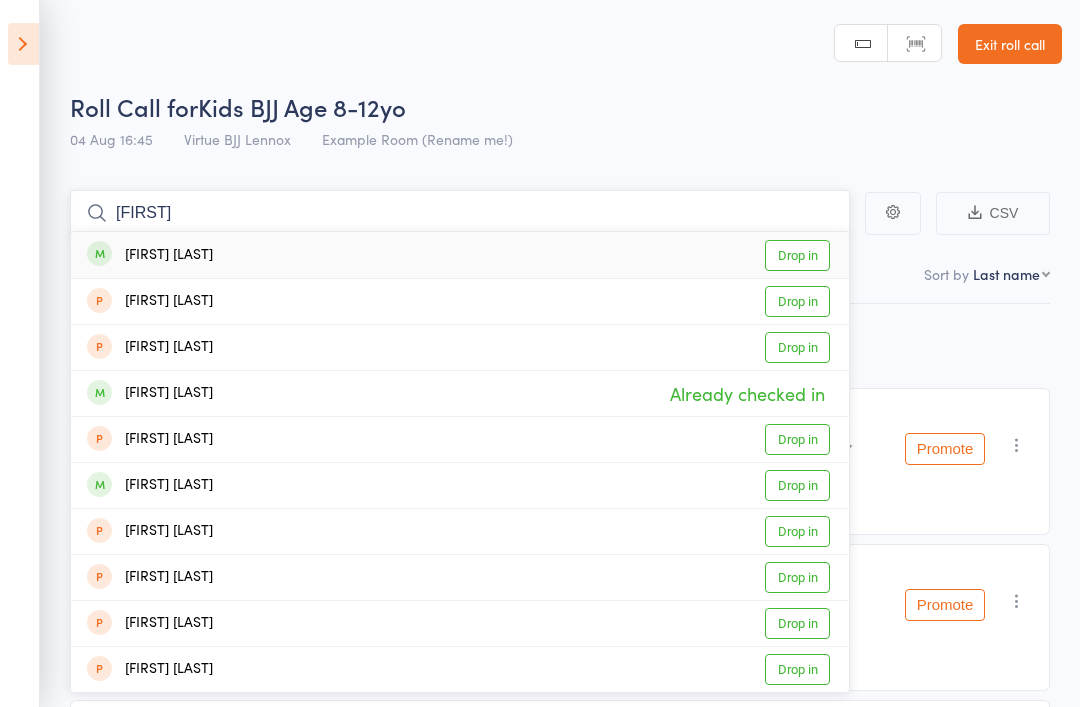 type on "Asher" 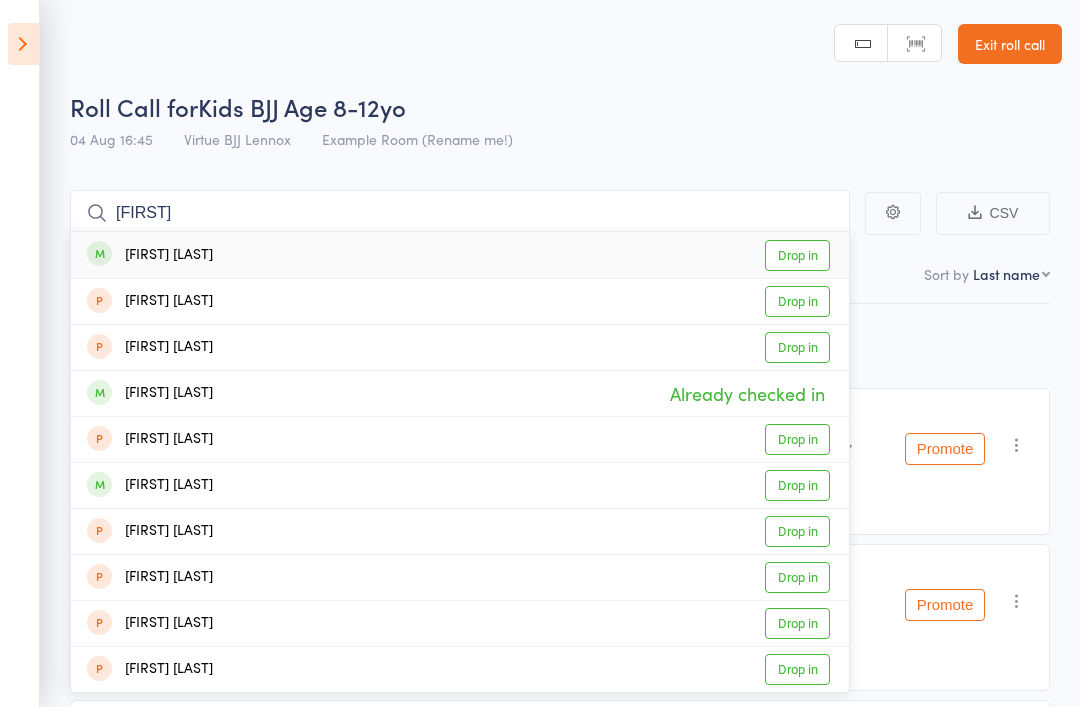 click on "Drop in" at bounding box center [797, 255] 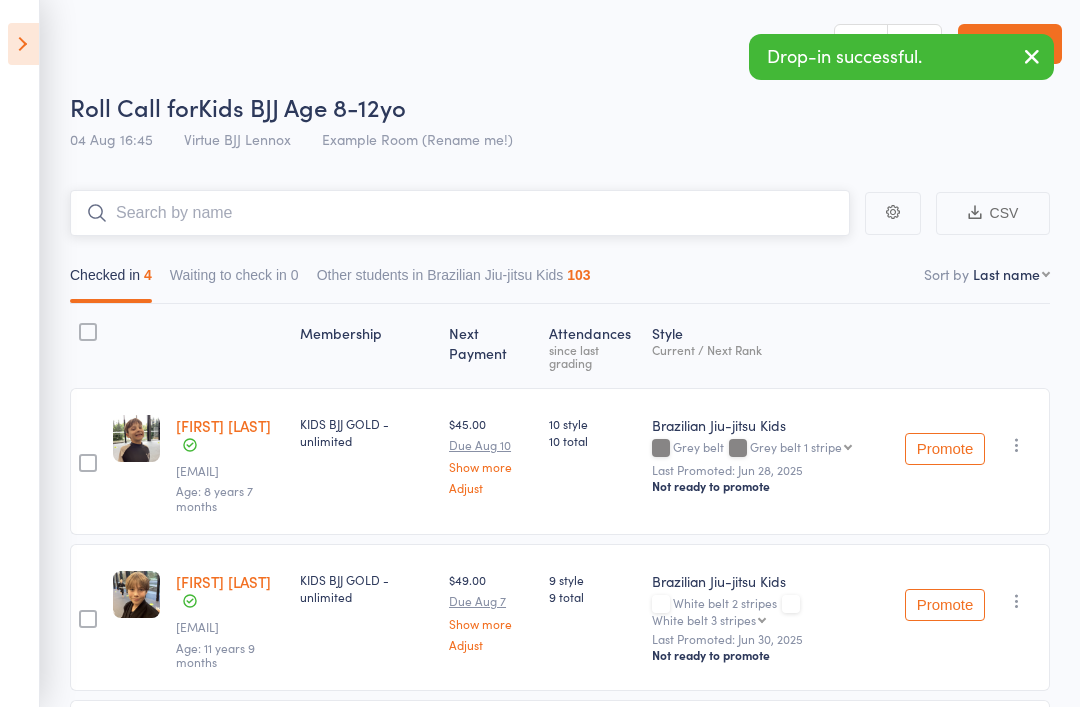 click at bounding box center [460, 213] 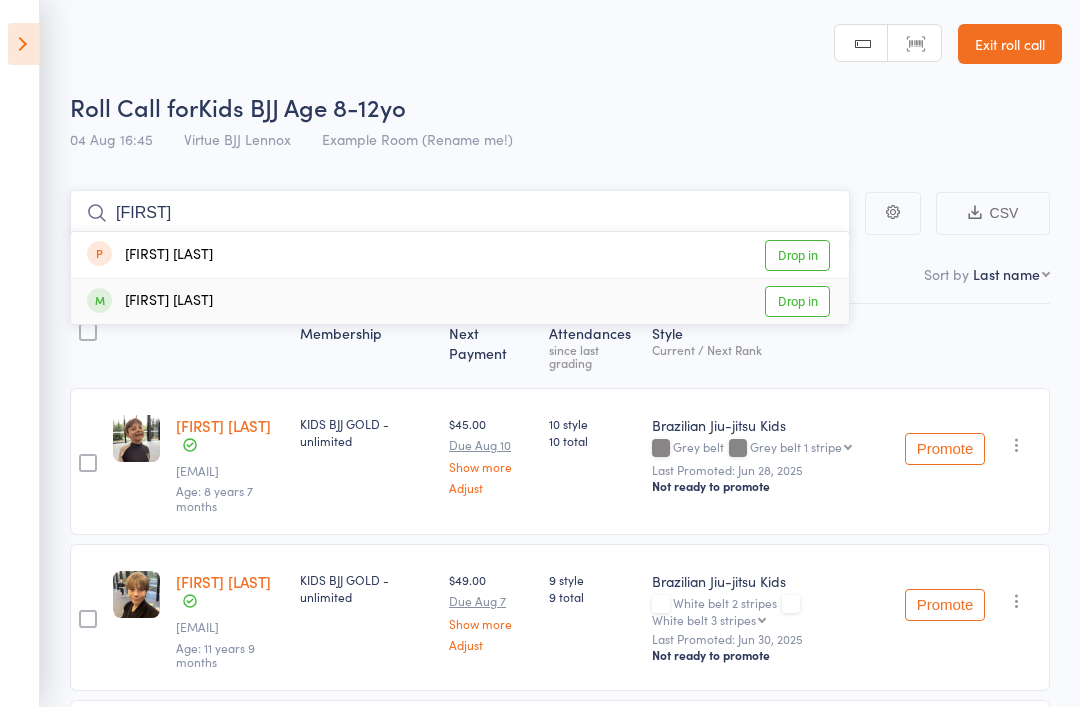 type on "Rupert" 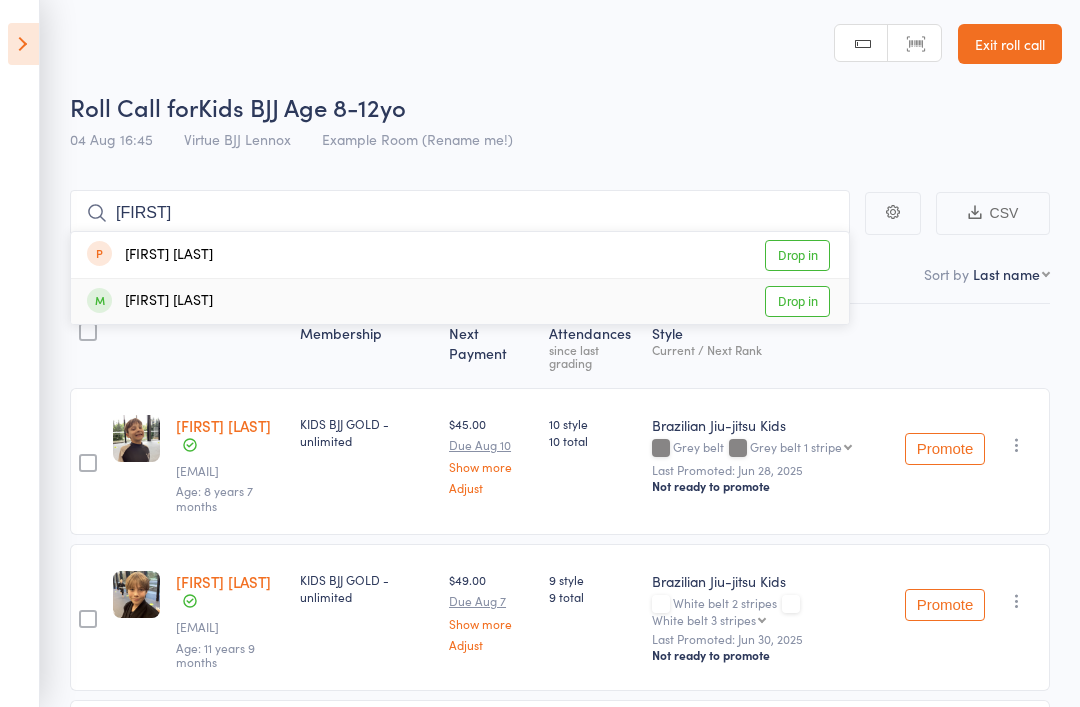 click on "Drop in" at bounding box center [797, 301] 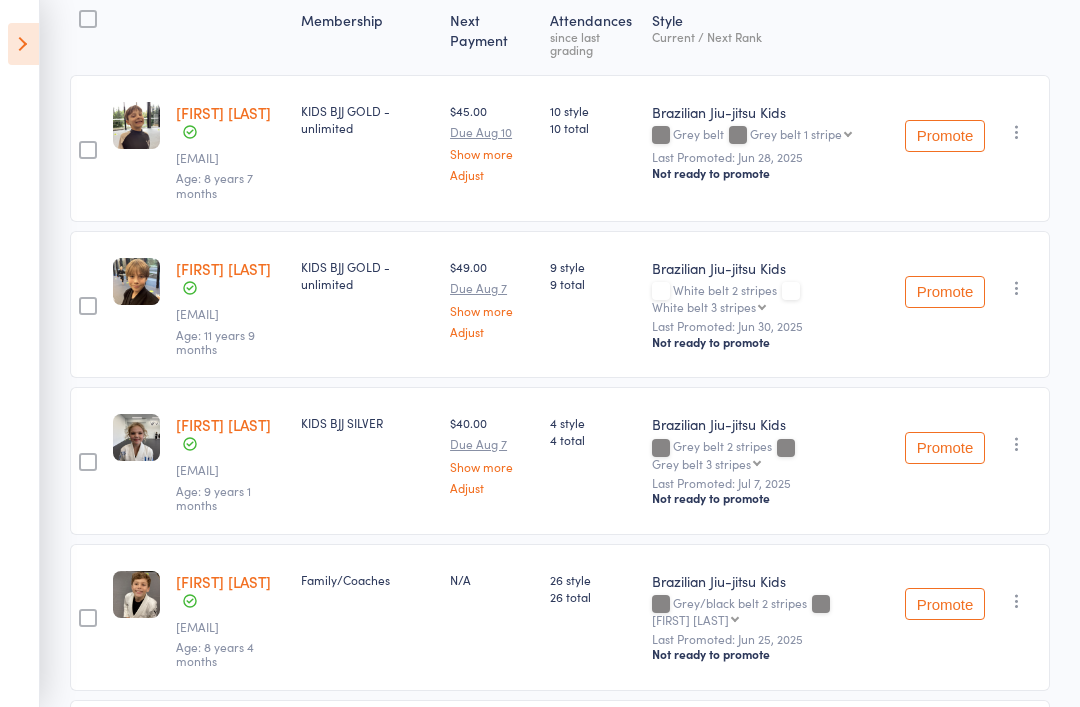 scroll, scrollTop: 0, scrollLeft: 0, axis: both 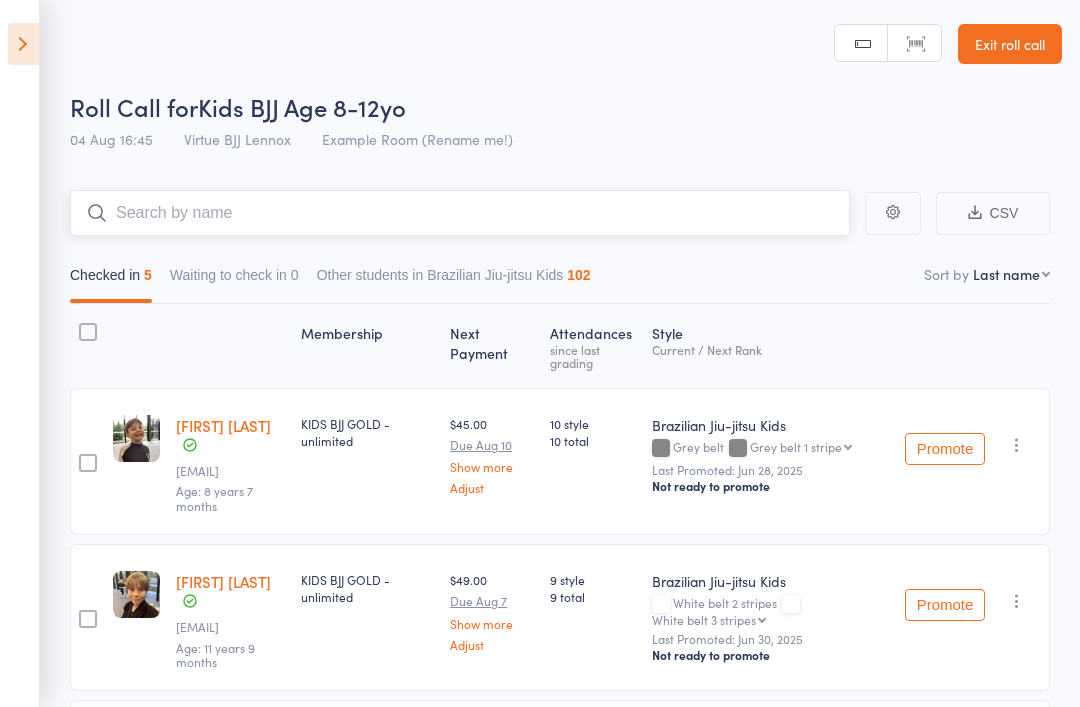 click at bounding box center (460, 213) 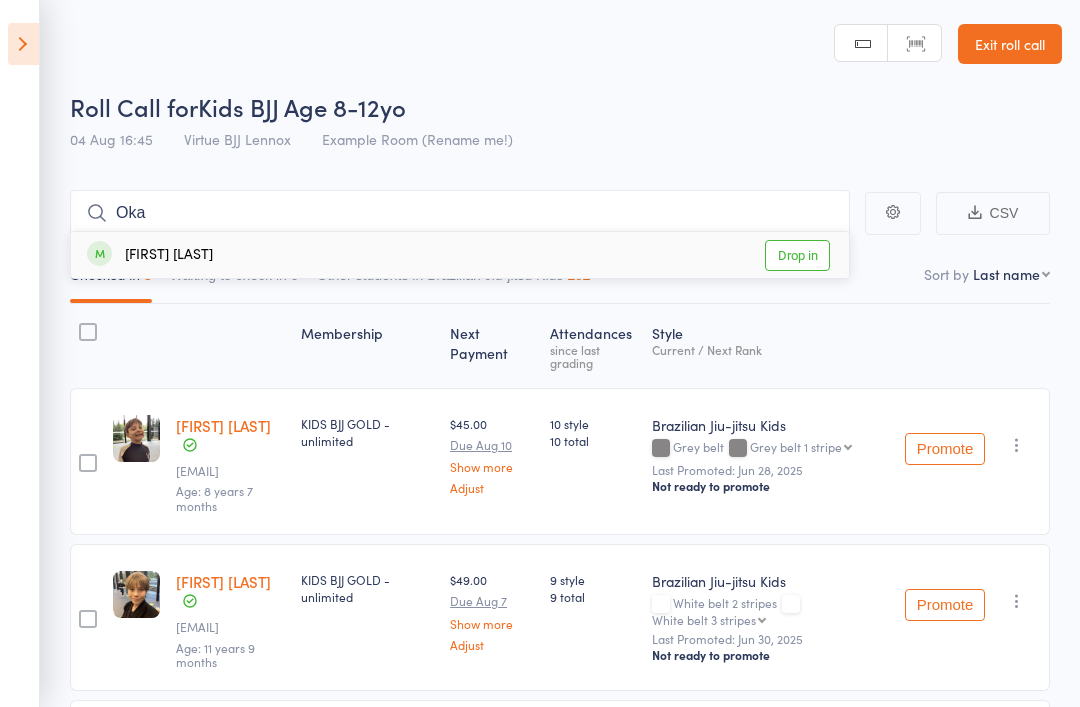 click on "Roll Call for" at bounding box center [134, 106] 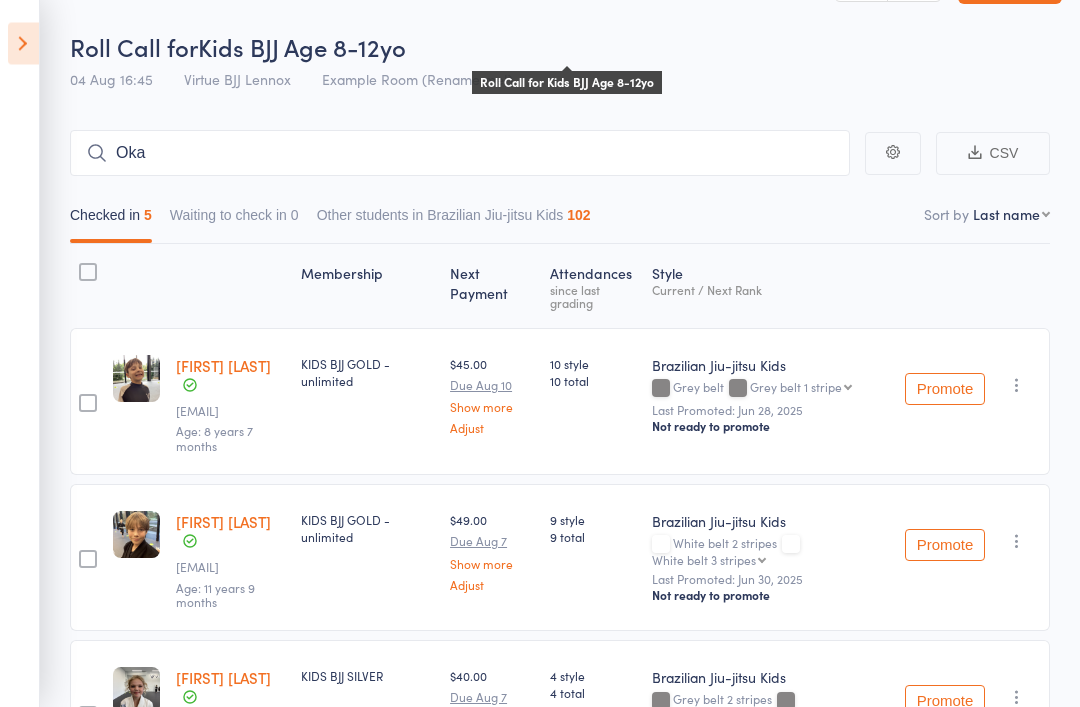 scroll, scrollTop: 0, scrollLeft: 0, axis: both 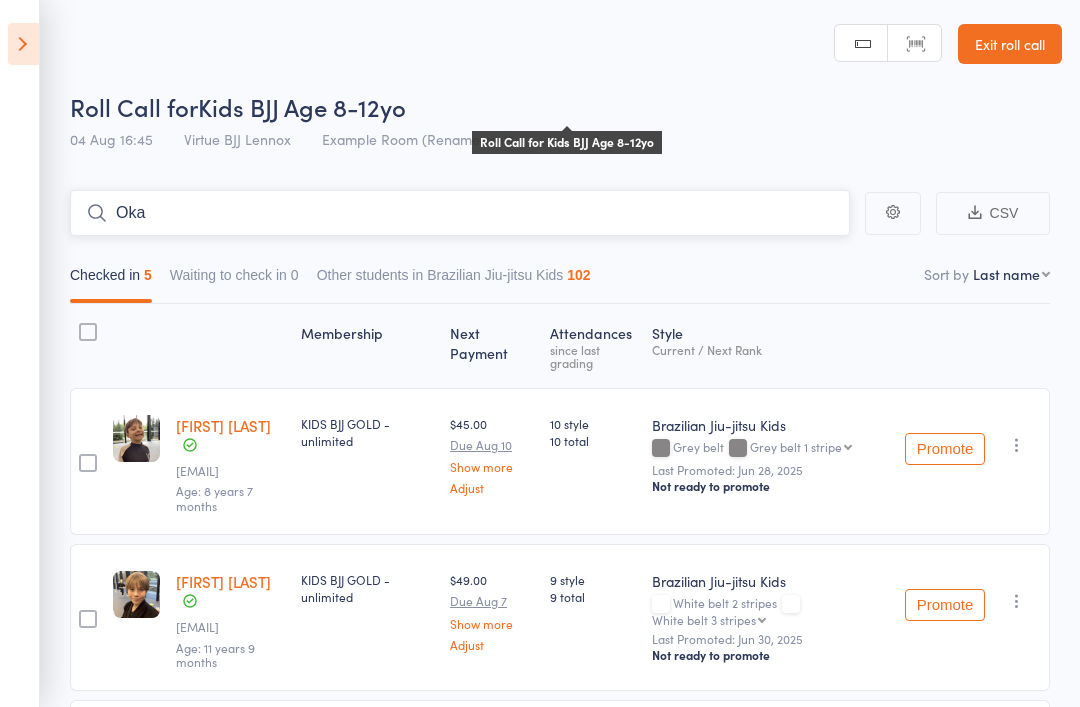 click on "Oka" at bounding box center [460, 213] 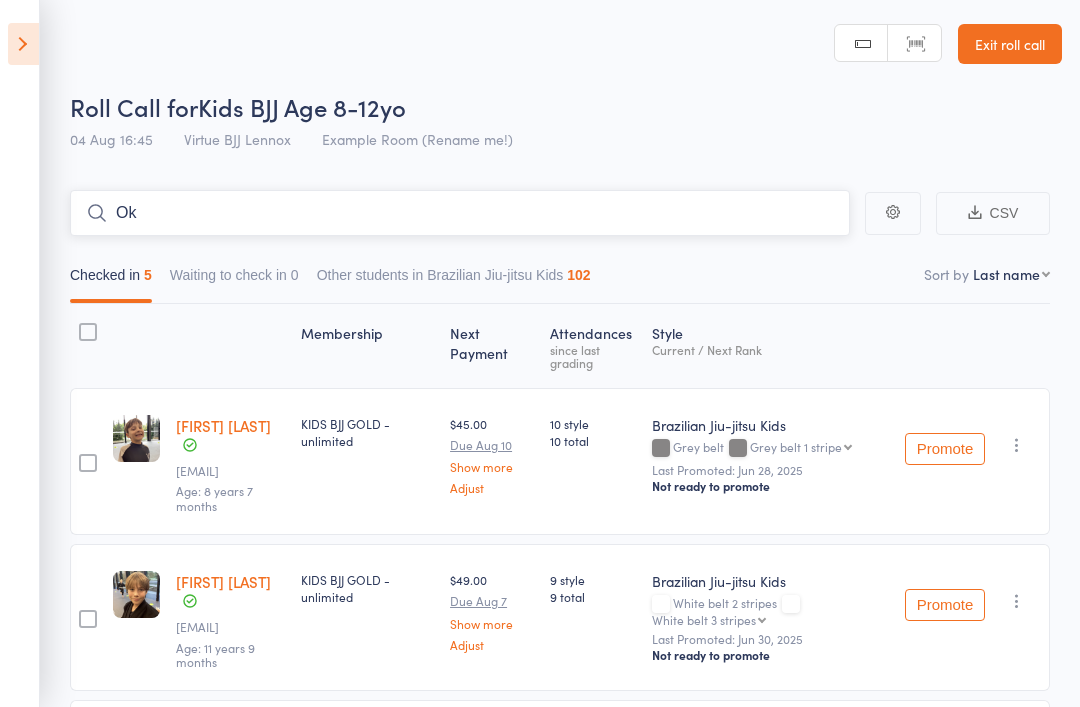 type on "O" 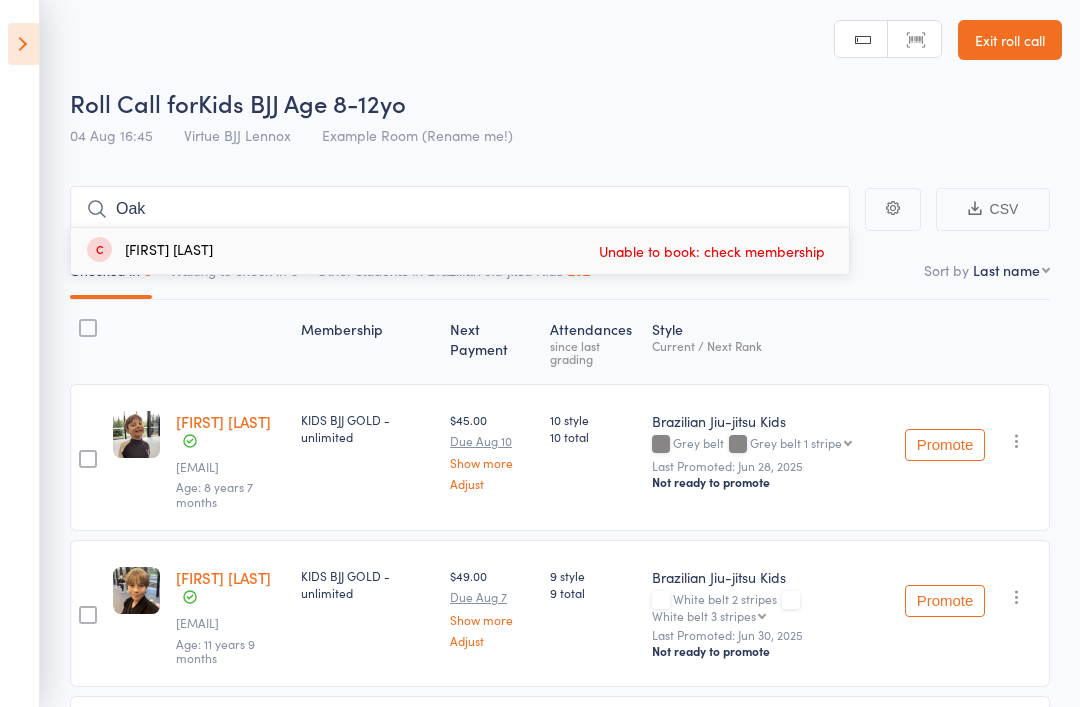 scroll, scrollTop: 0, scrollLeft: 0, axis: both 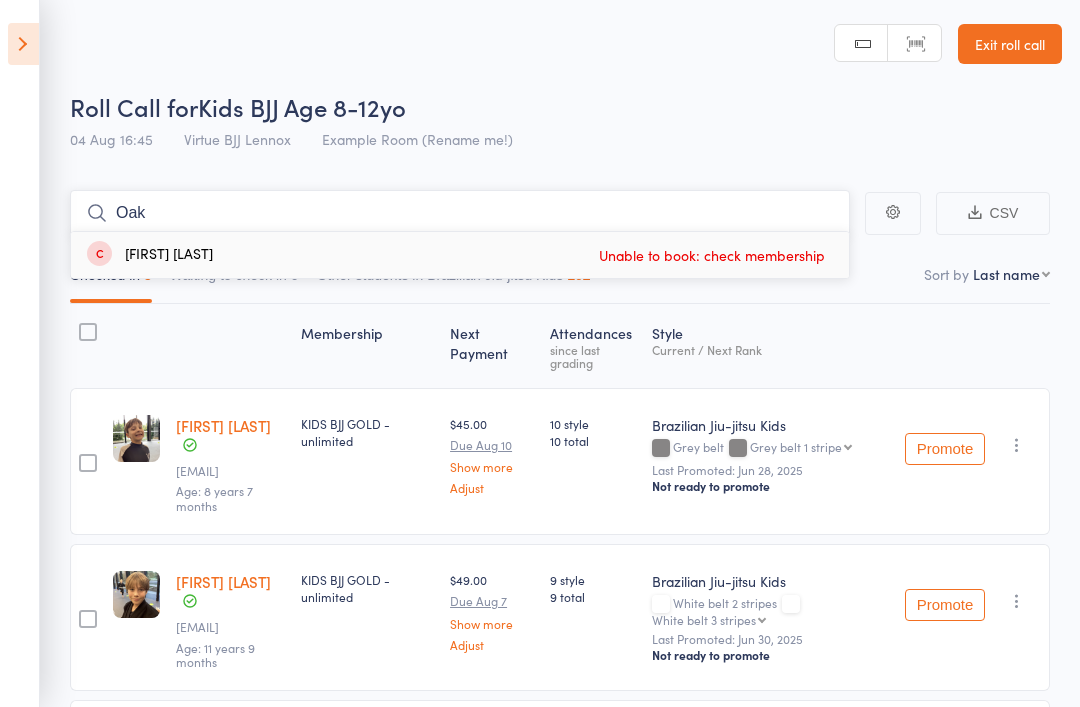click on "Oak" at bounding box center [460, 213] 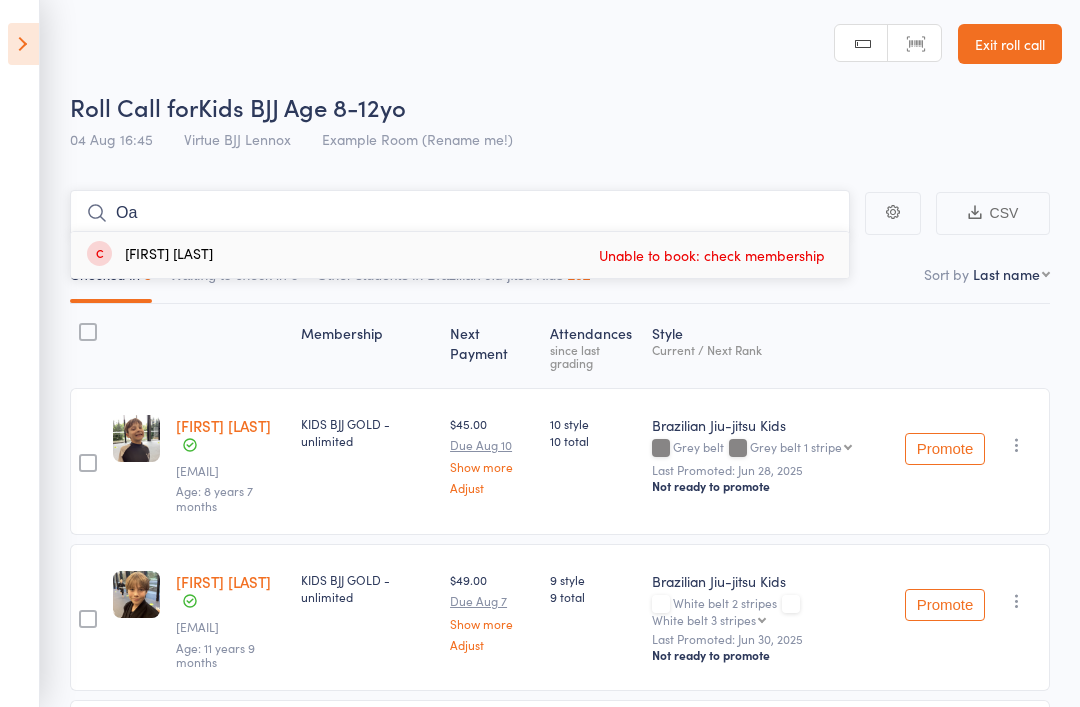 type on "O" 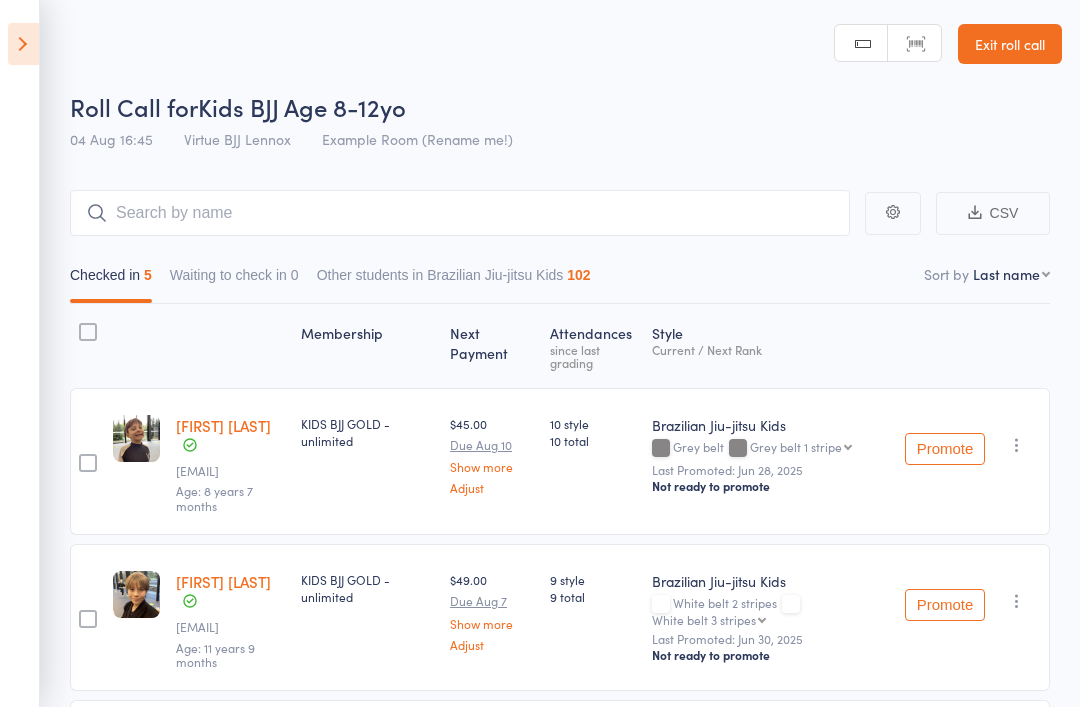 click on "Roll Call for  Kids BJJ Age 8-12yo 04 Aug 16:45  Virtue BJJ Lennox  Example Room (Rename me!)  Manual search Scanner input Exit roll call" at bounding box center (540, 80) 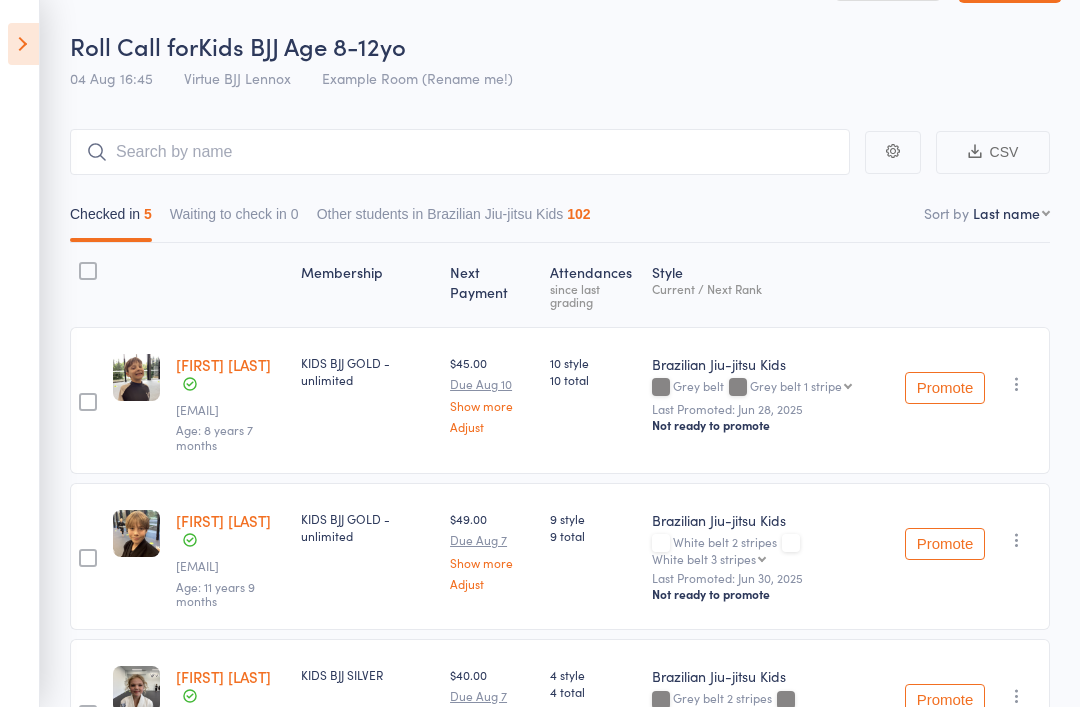 scroll, scrollTop: 0, scrollLeft: 0, axis: both 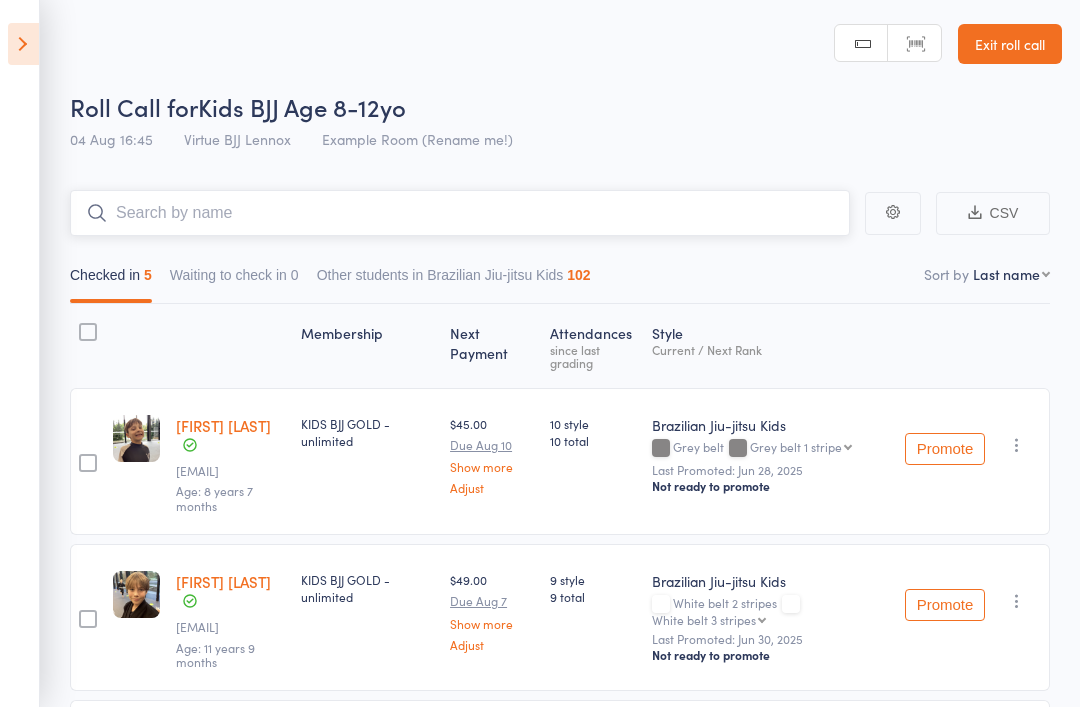 click at bounding box center [460, 213] 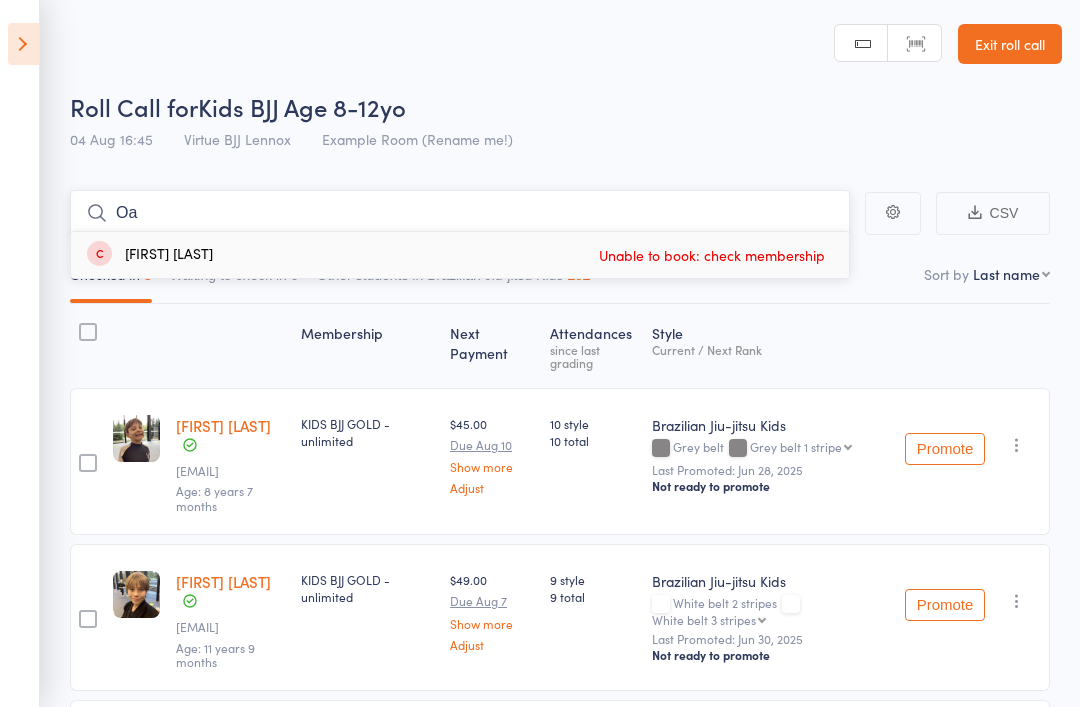 type on "O" 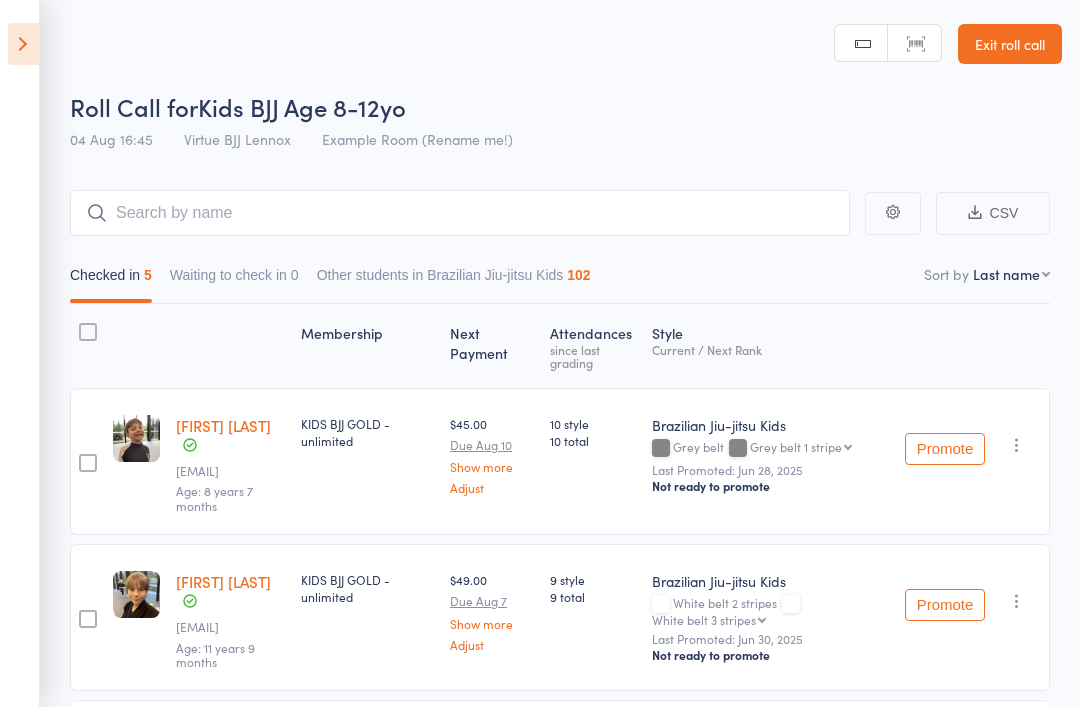 click on "Roll Call for  Kids BJJ Age 8-12yo 04 Aug 16:45  Virtue BJJ Lennox  Example Room (Rename me!)  Manual search Scanner input Exit roll call" at bounding box center [540, 80] 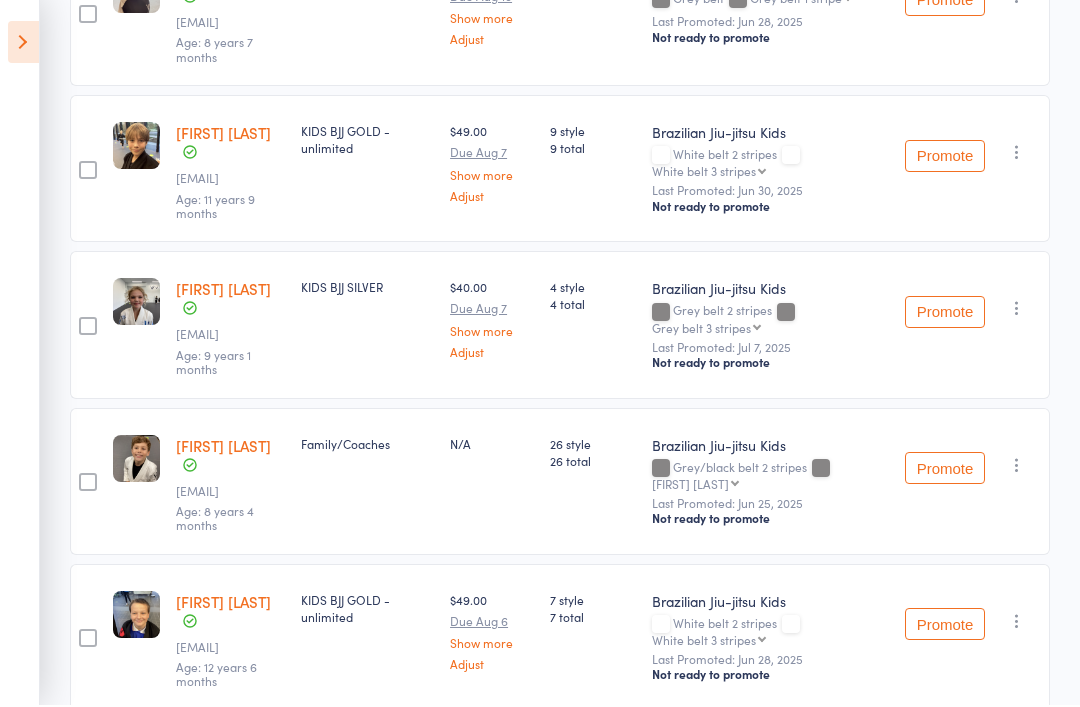 scroll, scrollTop: 0, scrollLeft: 0, axis: both 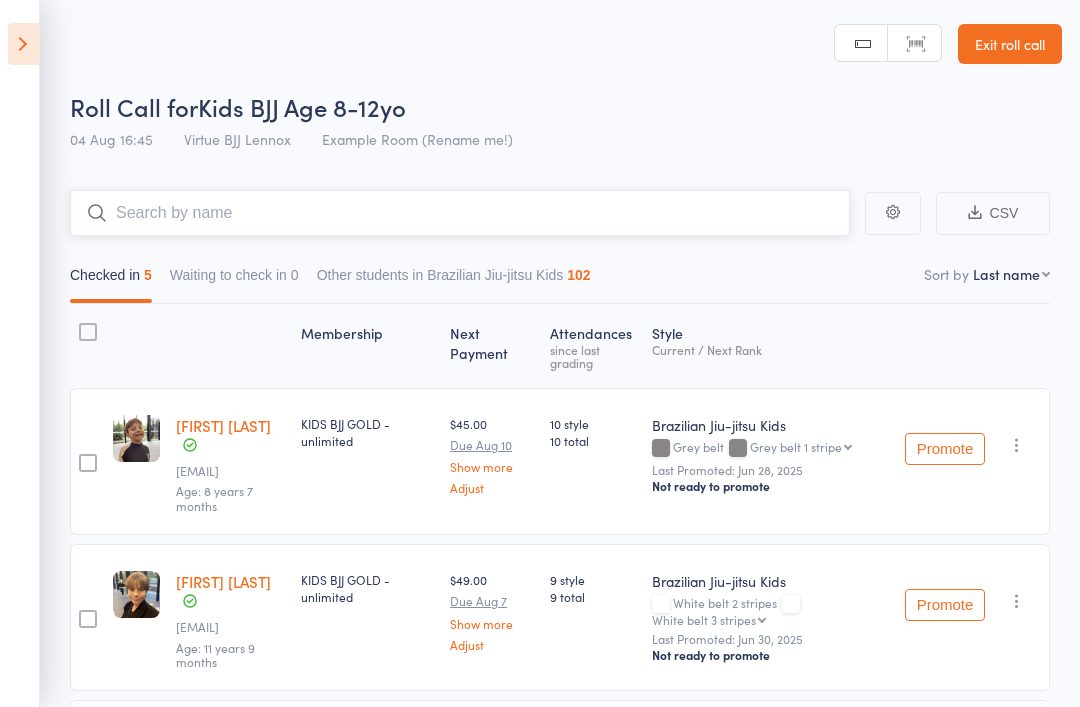 click at bounding box center (460, 213) 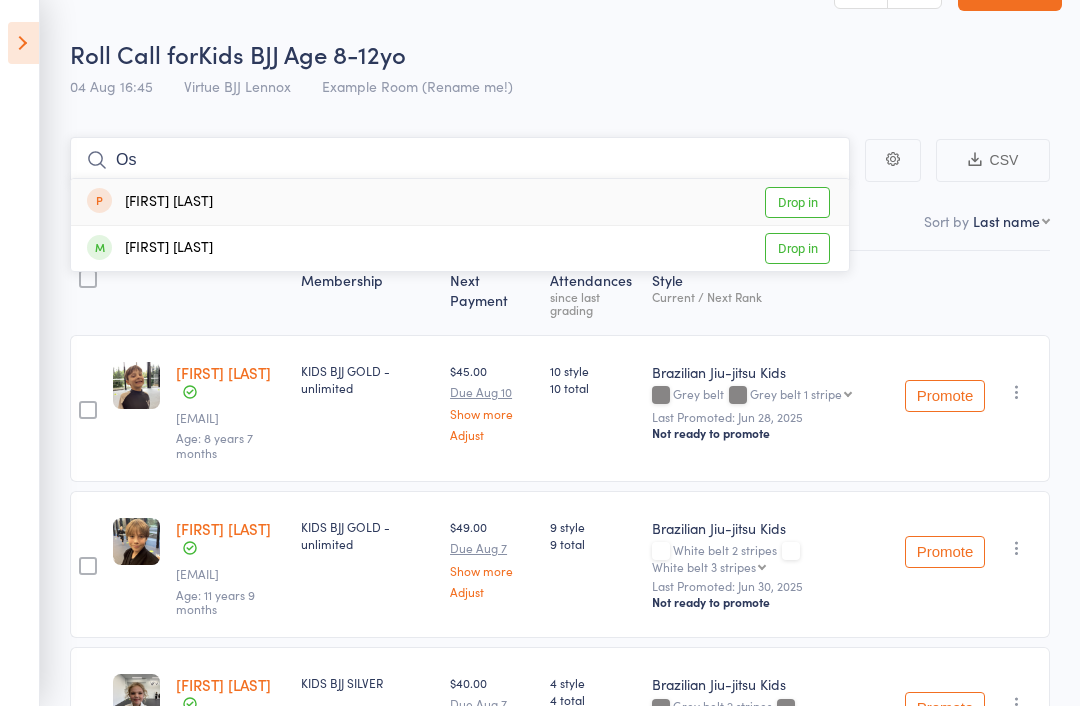 scroll, scrollTop: 53, scrollLeft: 0, axis: vertical 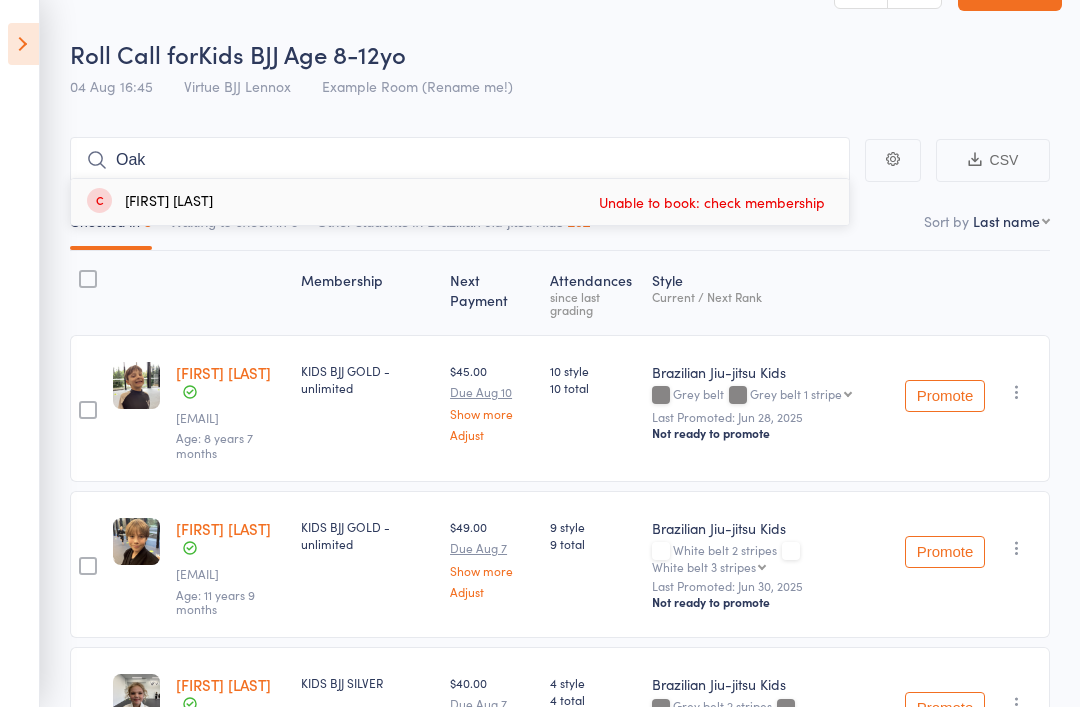 click at bounding box center (23, 44) 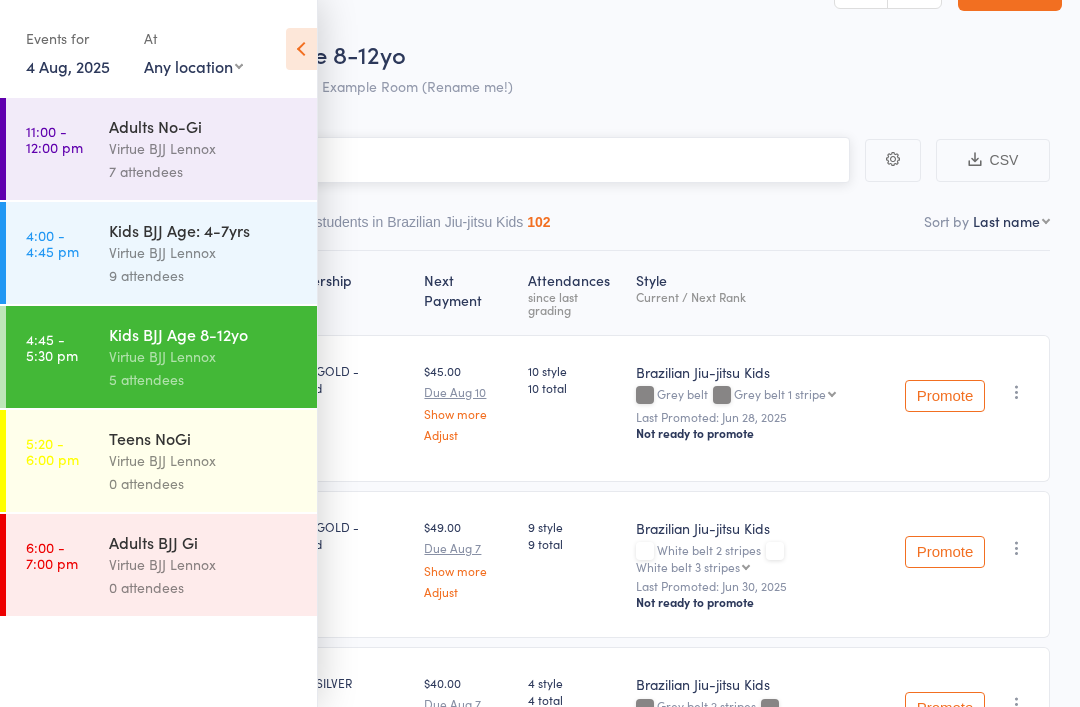 click on "Oak" at bounding box center (440, 160) 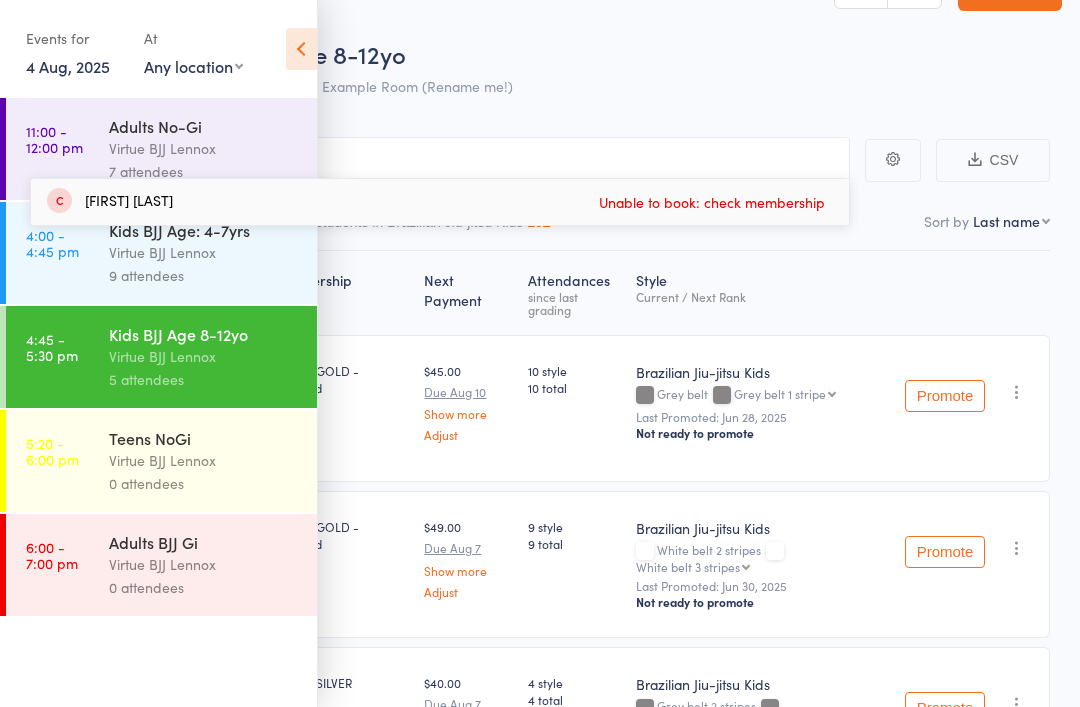 click on "Roll Call for  Kids BJJ Age 8-12yo 04 Aug 16:45  Virtue BJJ Lennox  Example Room (Rename me!)" at bounding box center [566, 72] 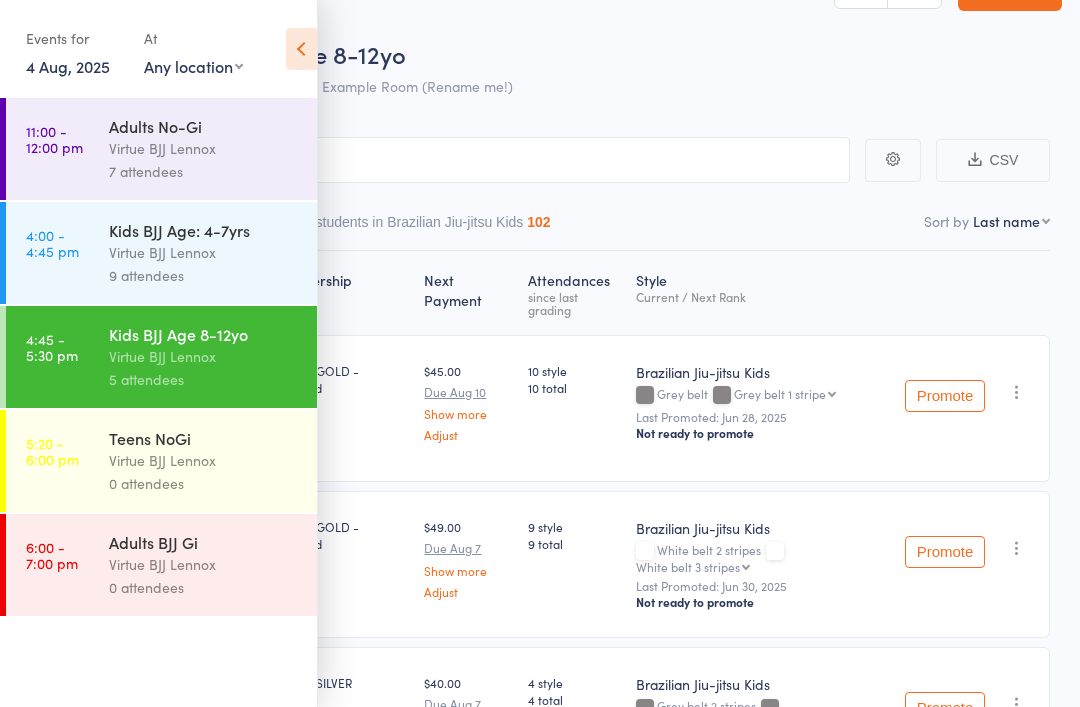 click on "Events for 4 Aug, 2025 4 Aug, 2025
August 2025
Sun Mon Tue Wed Thu Fri Sat
31
27
28
29
30
31
01
02
32
03
04
05
06
07
08
09
33
10
11
12
13
14
15
16
34
17
18
19
20
21
22
23
35
24
25
26
27
28
29
30" at bounding box center [158, 50] 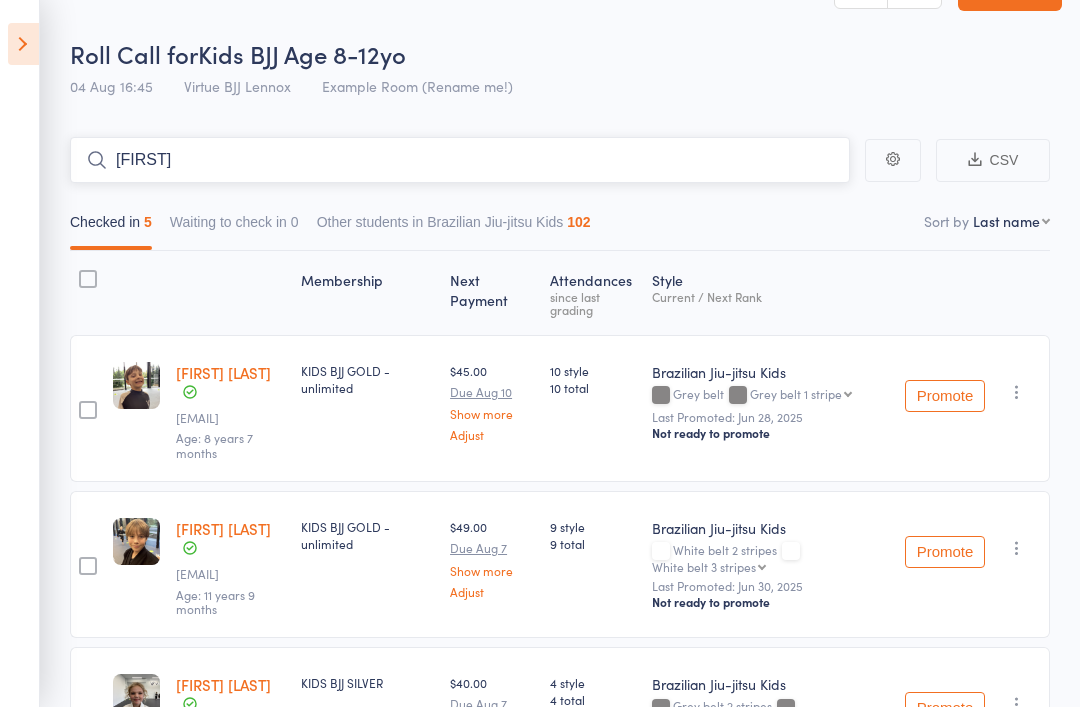 click on "Oakoal" at bounding box center [460, 160] 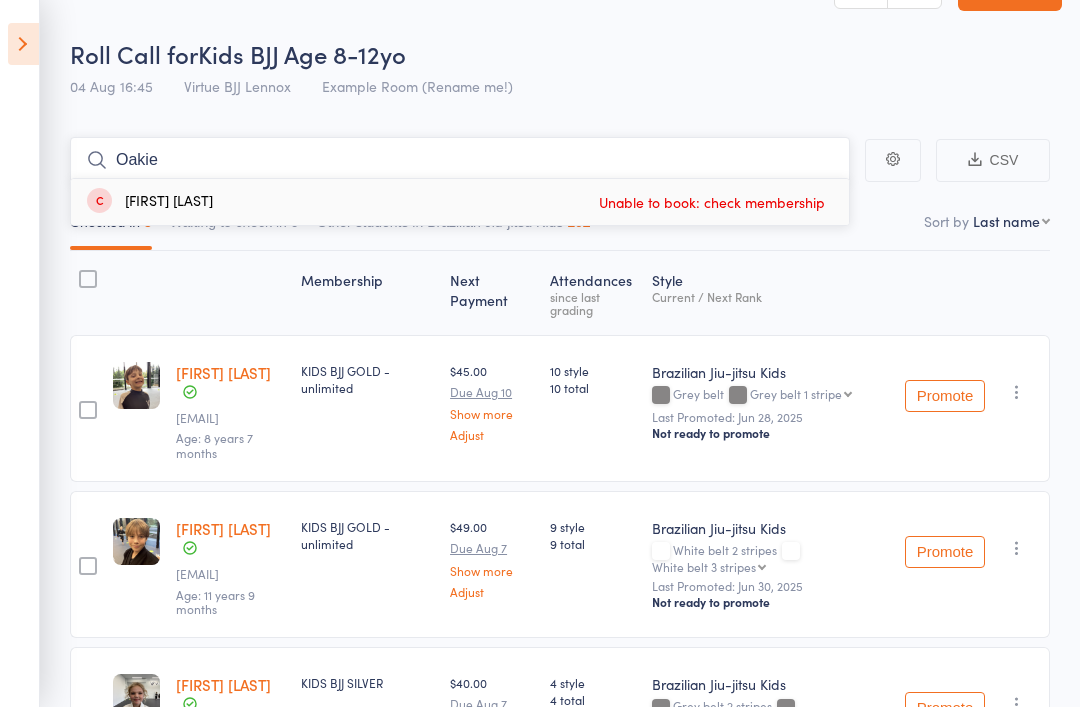 click on "Checked in  5 Waiting to check in  0 Other students in Brazilian Jiu-jitsu Kids  102" at bounding box center (560, 227) 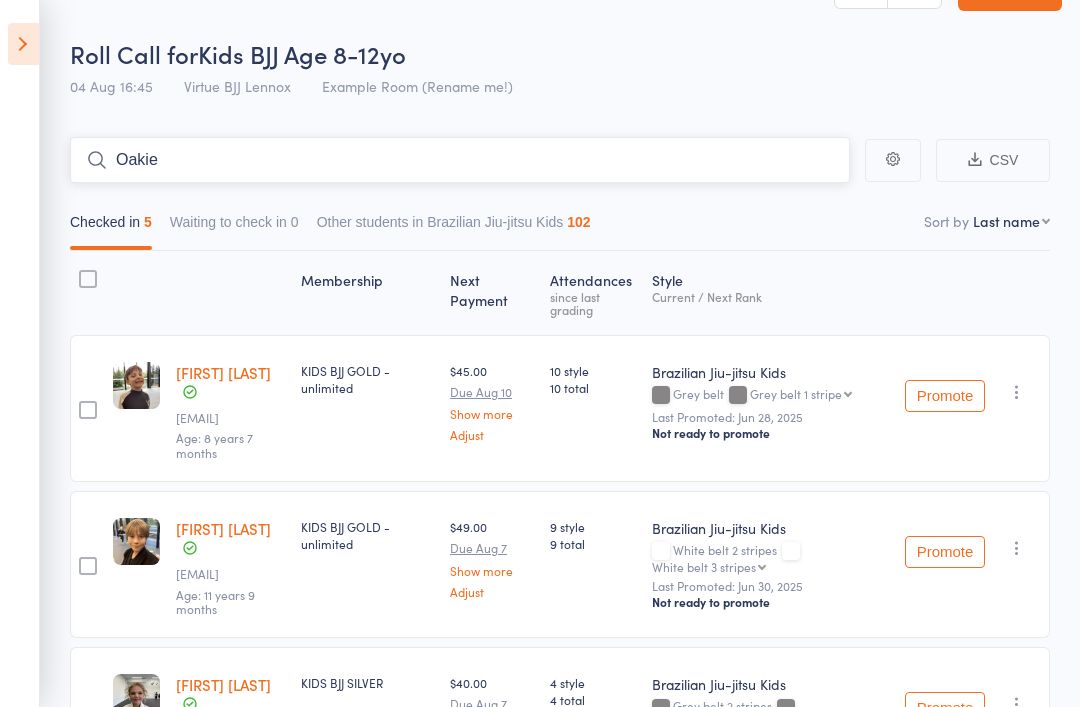 click on "Oakie" at bounding box center [460, 160] 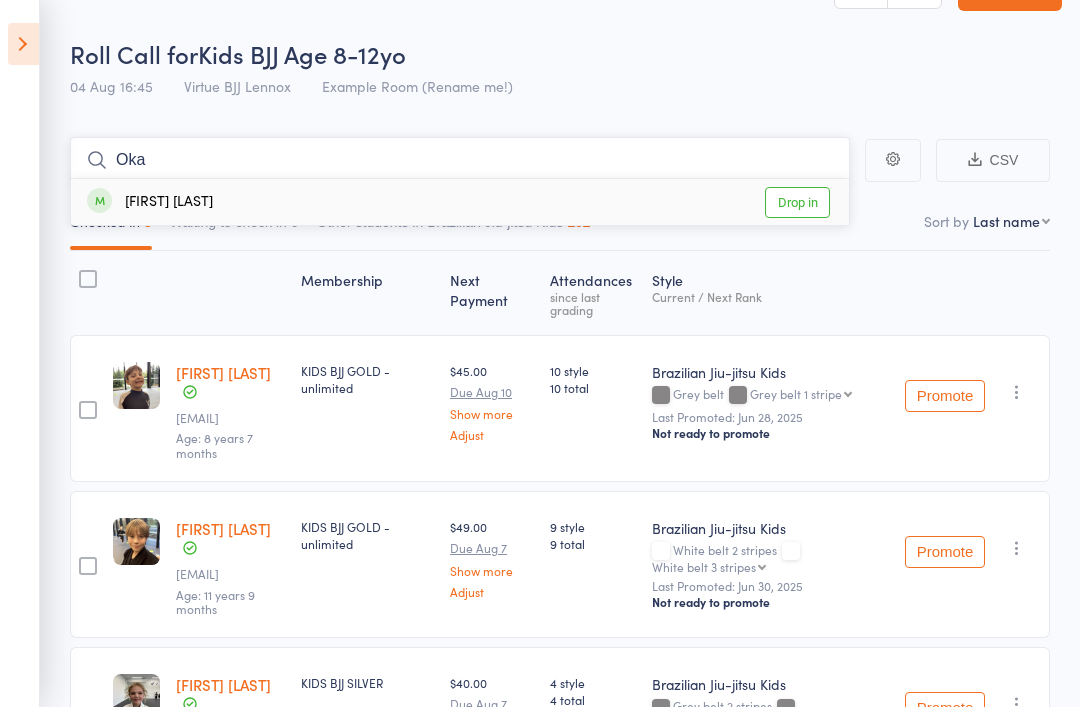 type on "Oka" 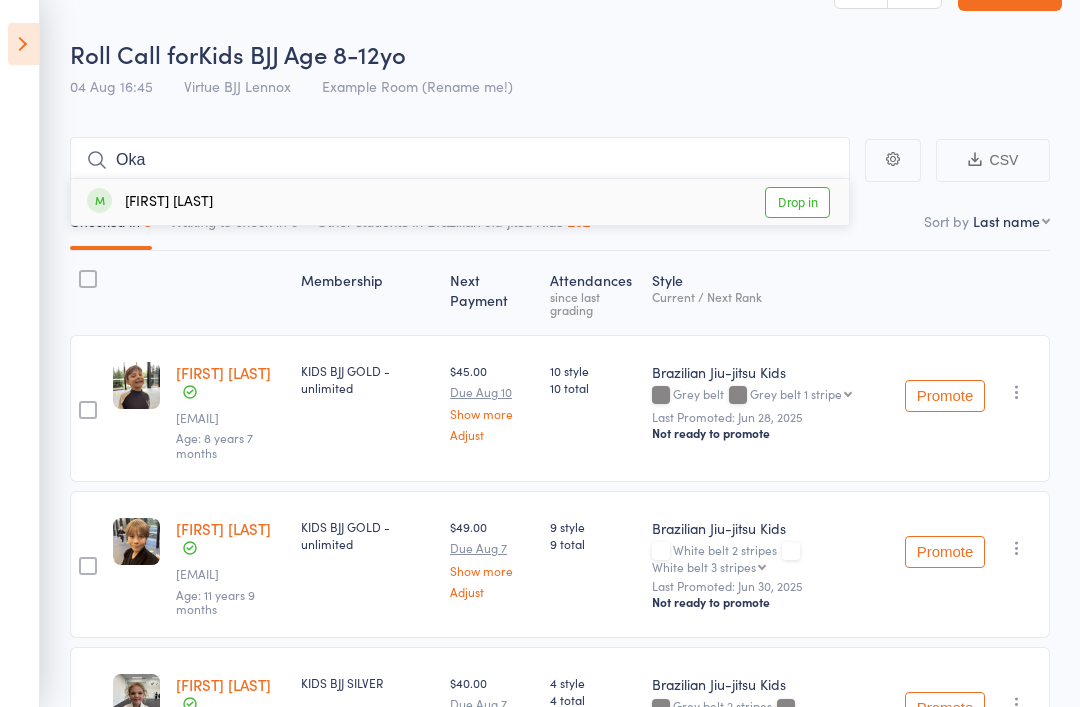click on "Drop in" at bounding box center [797, 202] 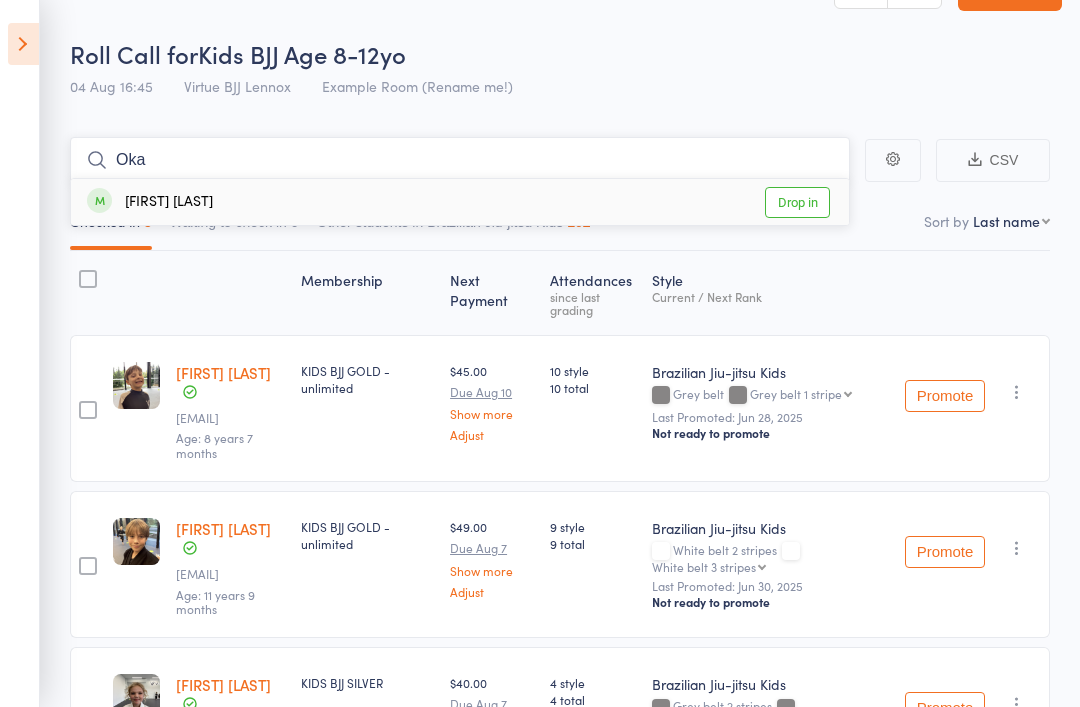 type 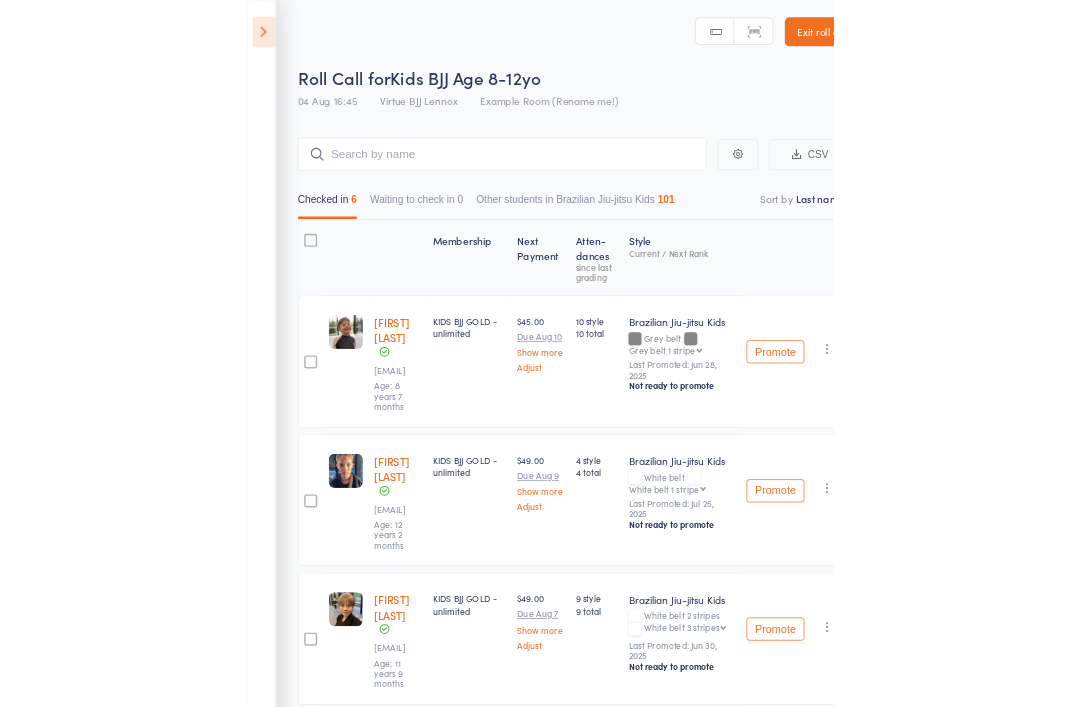 scroll, scrollTop: 555, scrollLeft: 0, axis: vertical 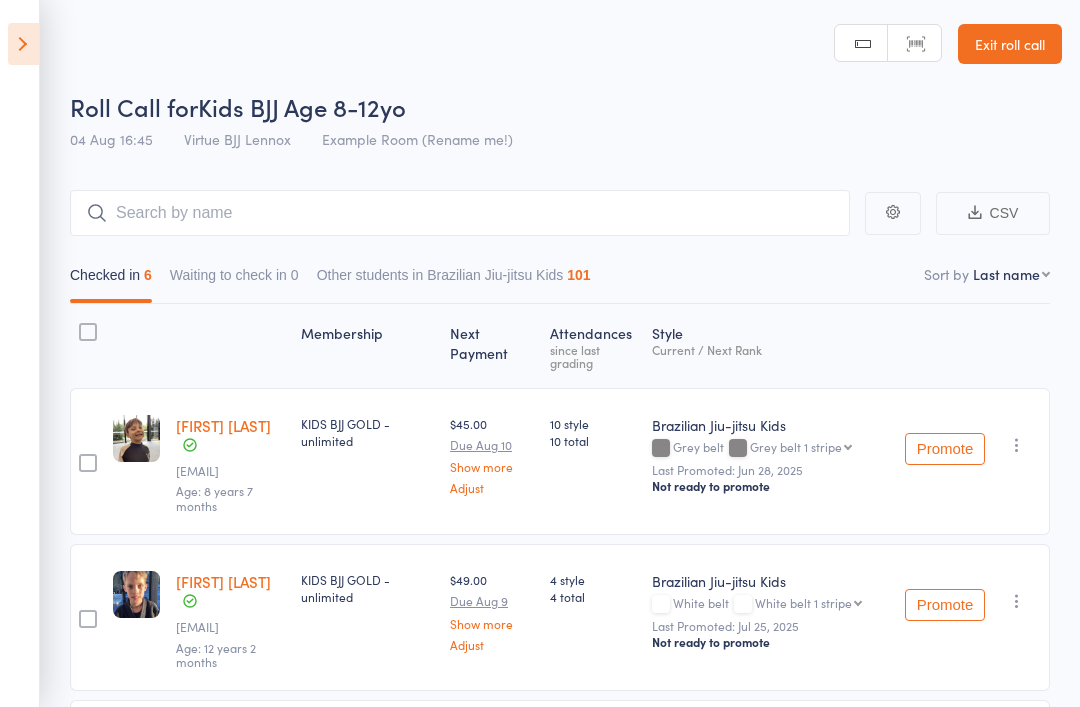click at bounding box center (23, 44) 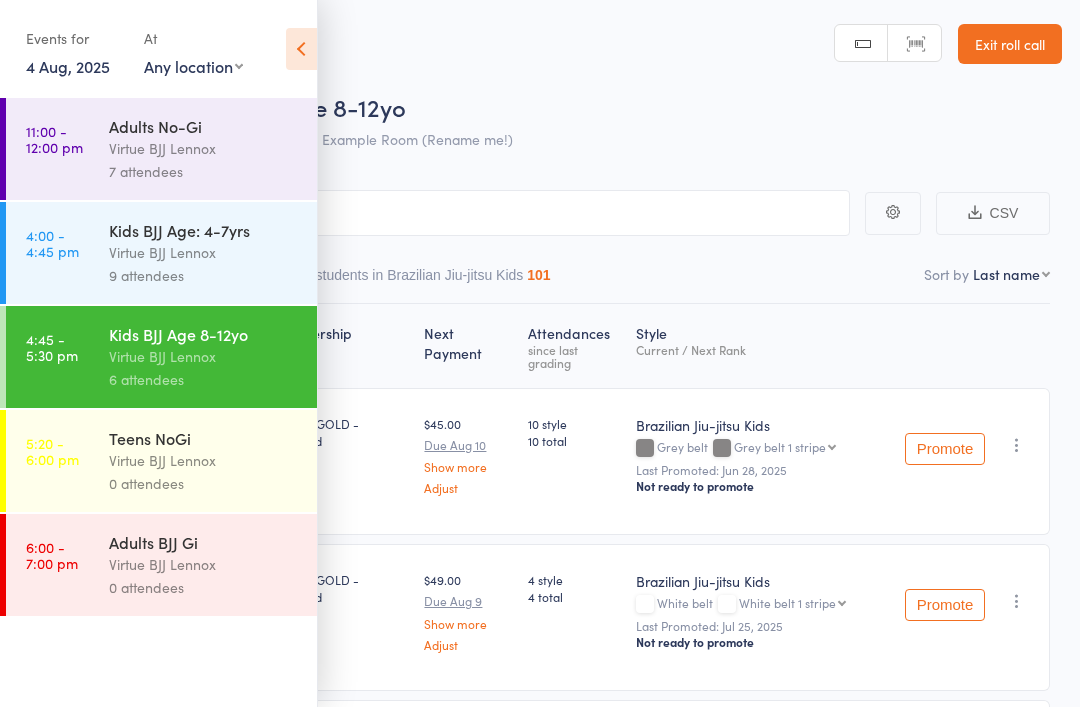 click on "Virtue BJJ Lennox" at bounding box center [204, 460] 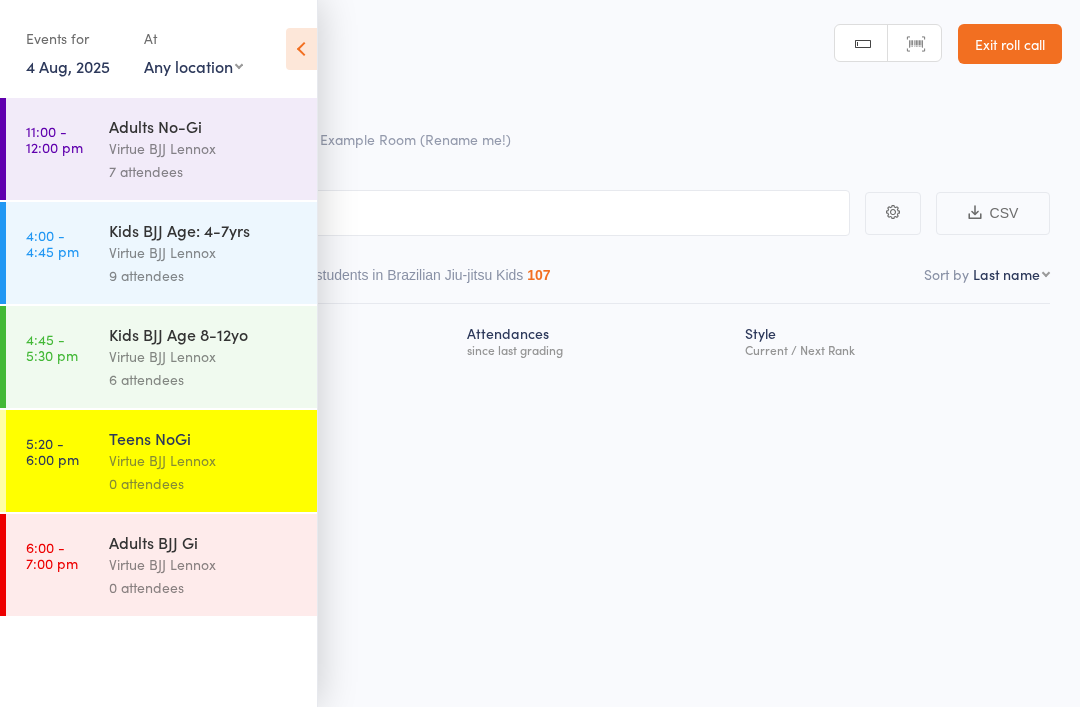click at bounding box center (301, 49) 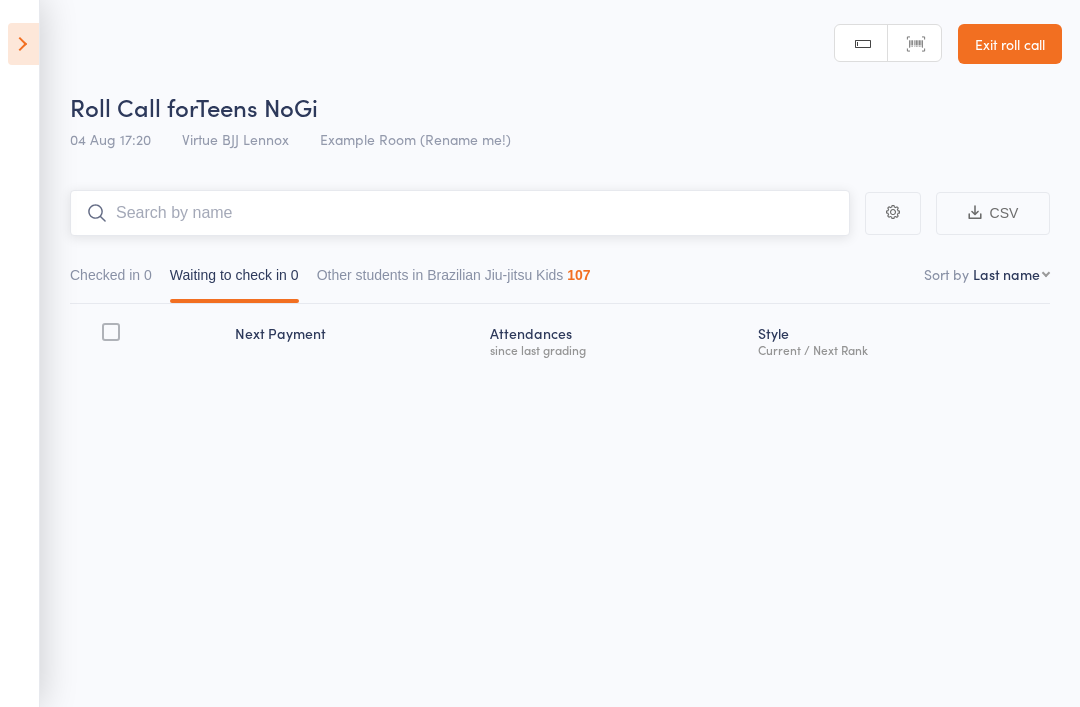 click at bounding box center (460, 213) 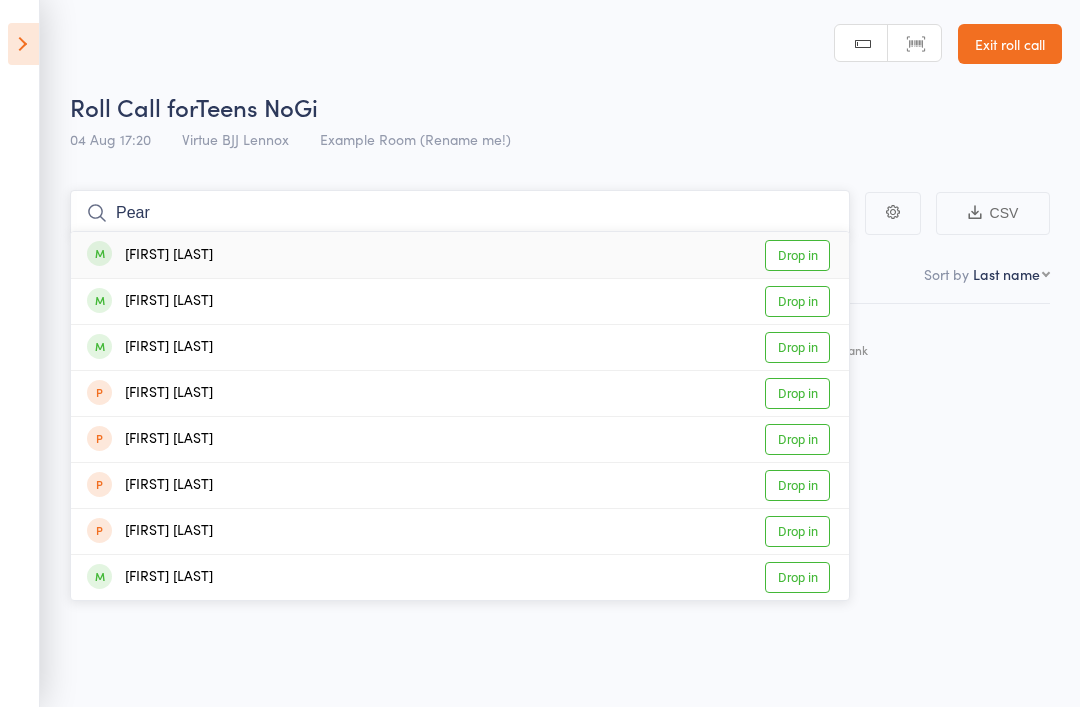 type on "Pear" 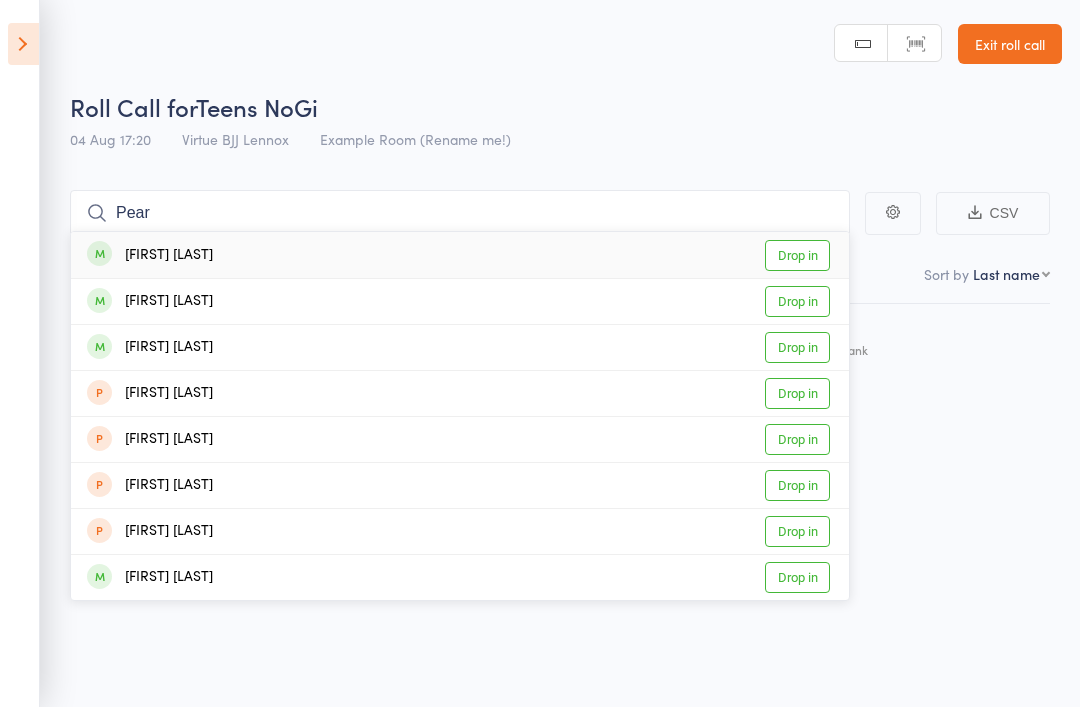 click on "Drop in" at bounding box center (797, 577) 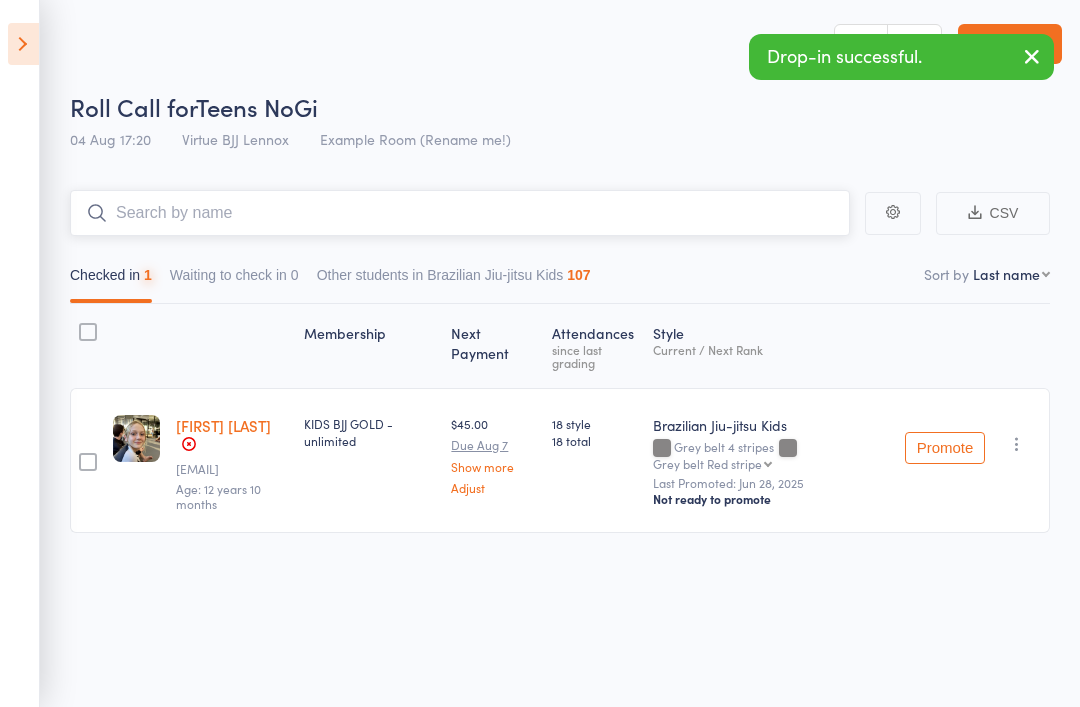 click at bounding box center [460, 213] 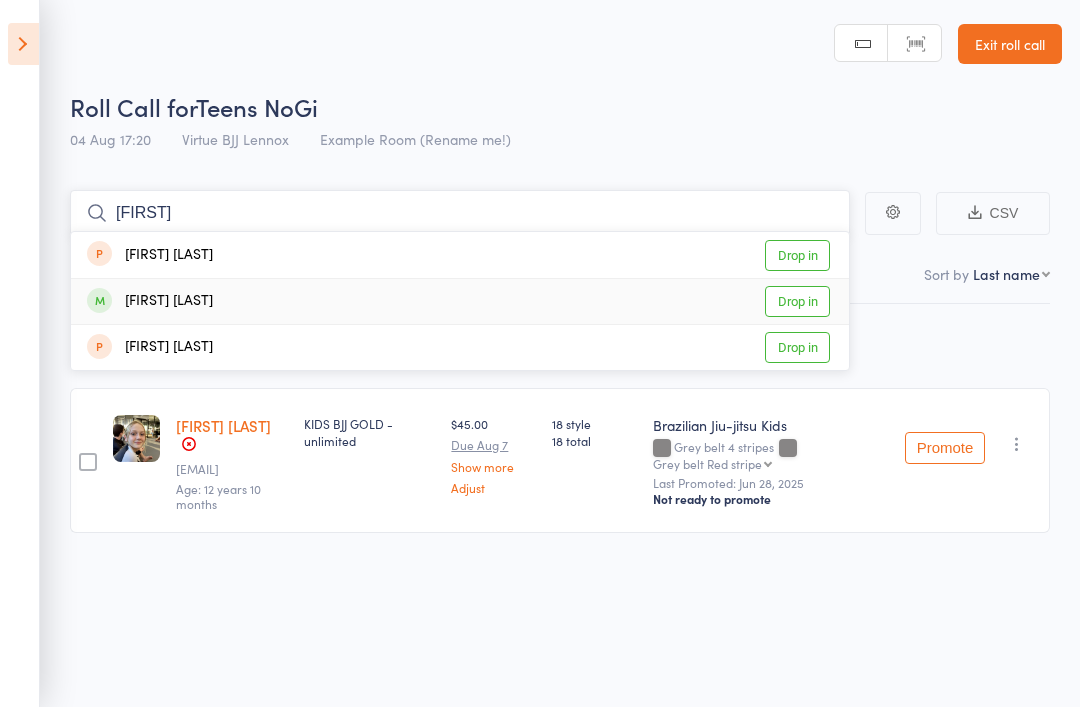 type on "Desti" 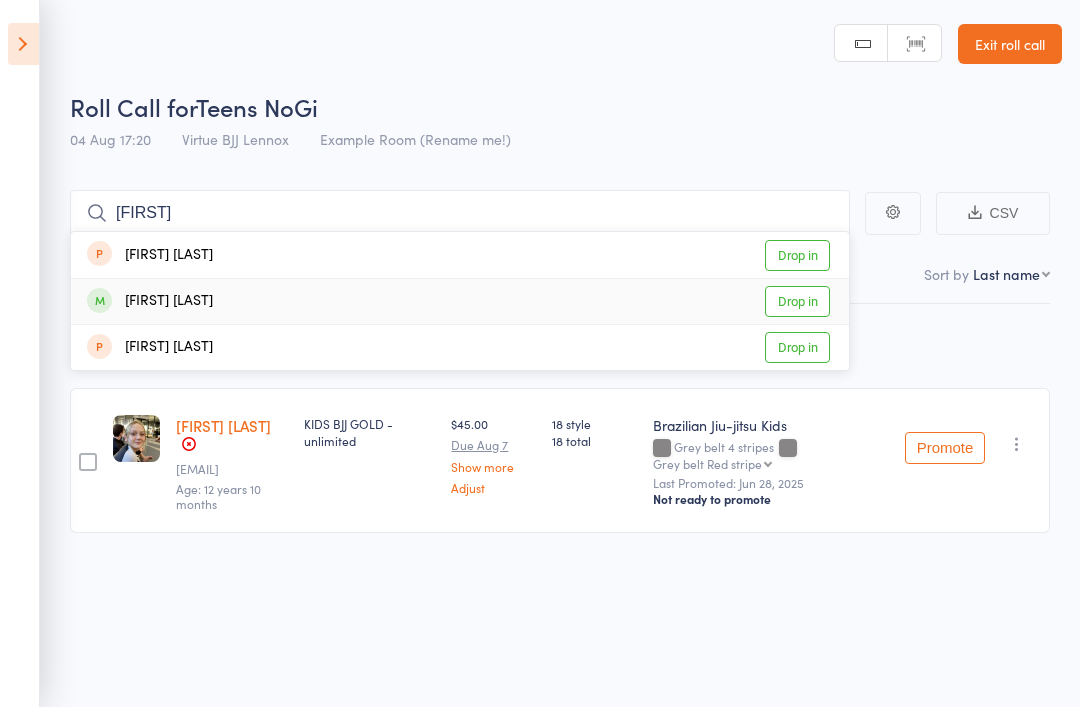 click on "Drop in" at bounding box center (797, 301) 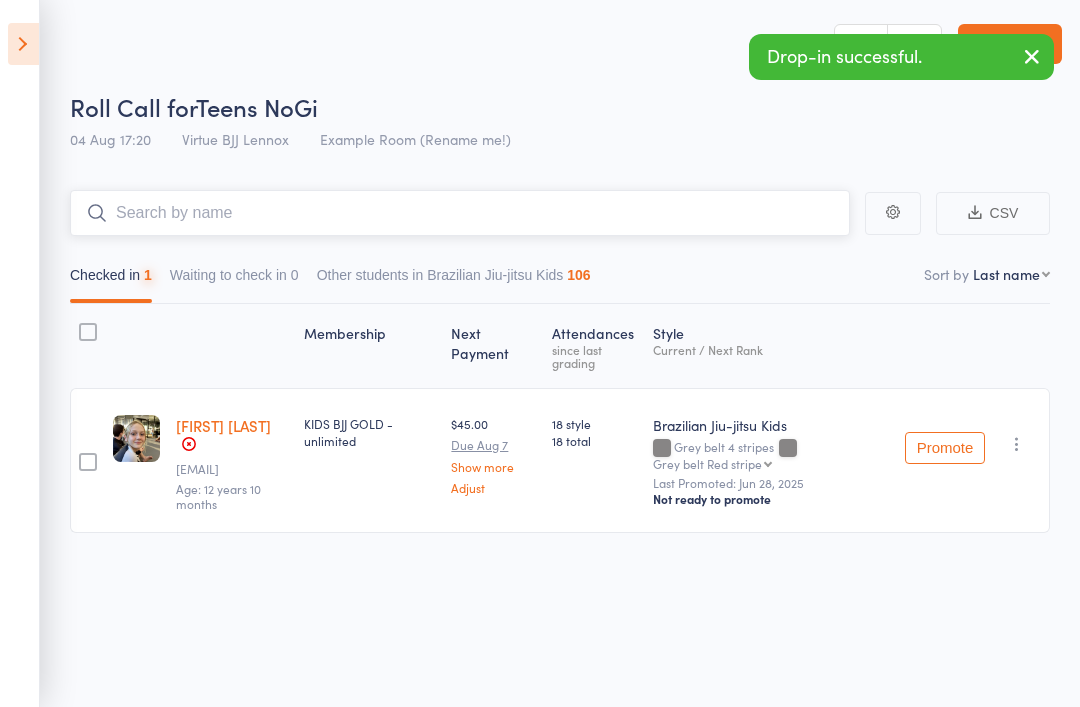 click at bounding box center (460, 213) 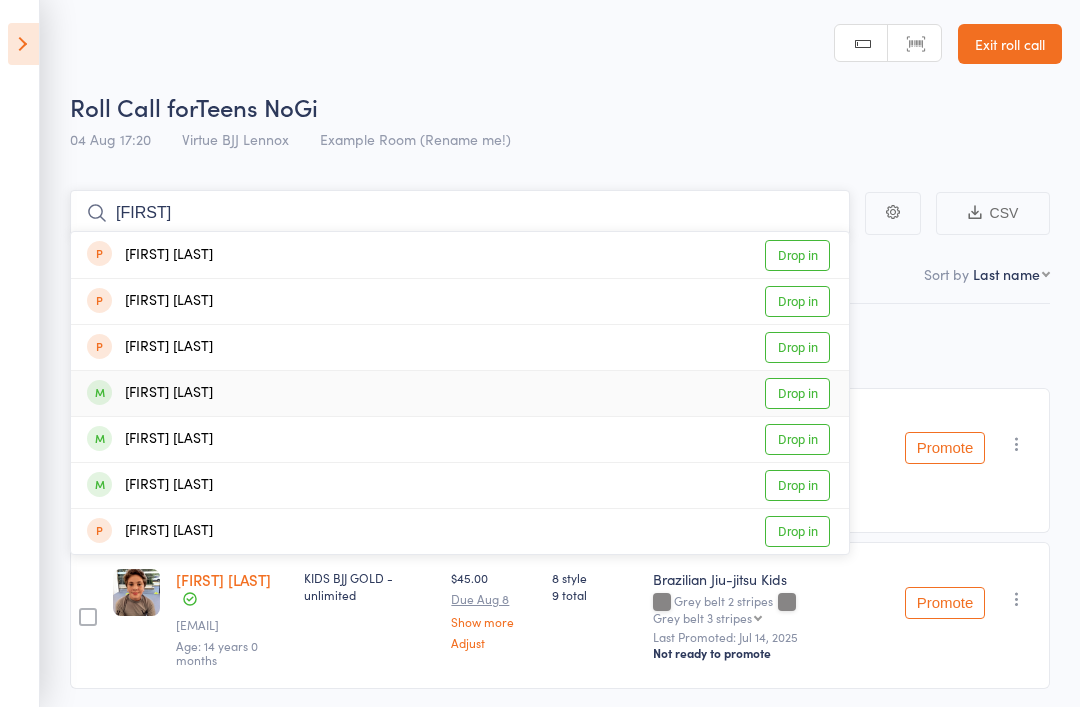 type on "Arsche" 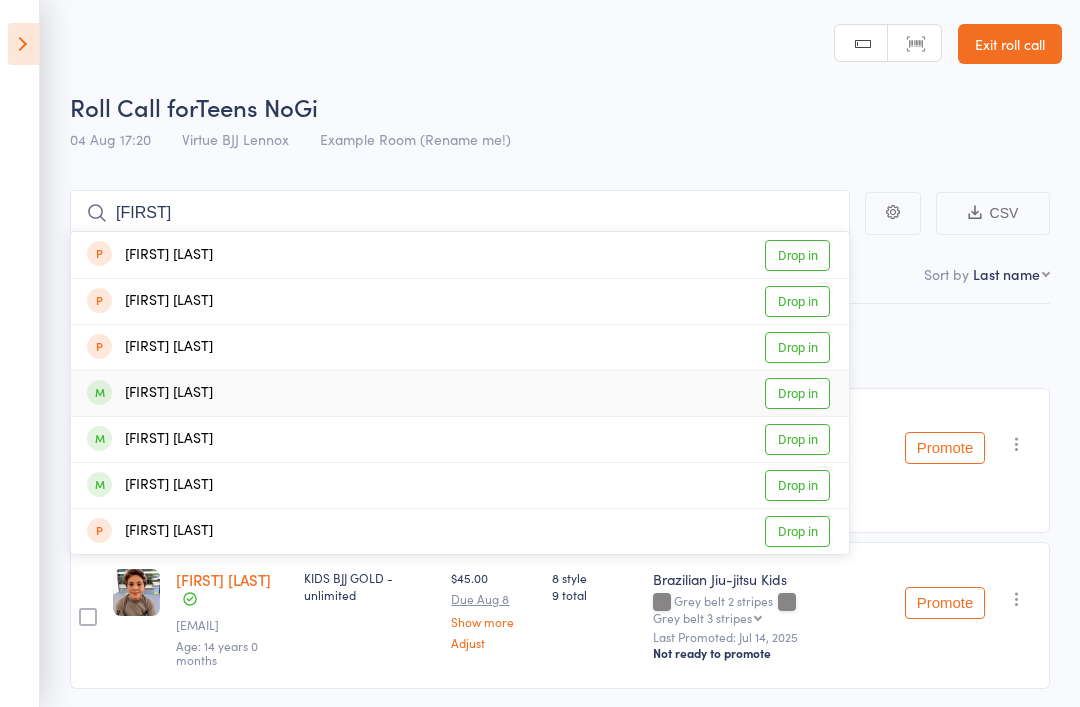 click on "Drop in" at bounding box center [797, 393] 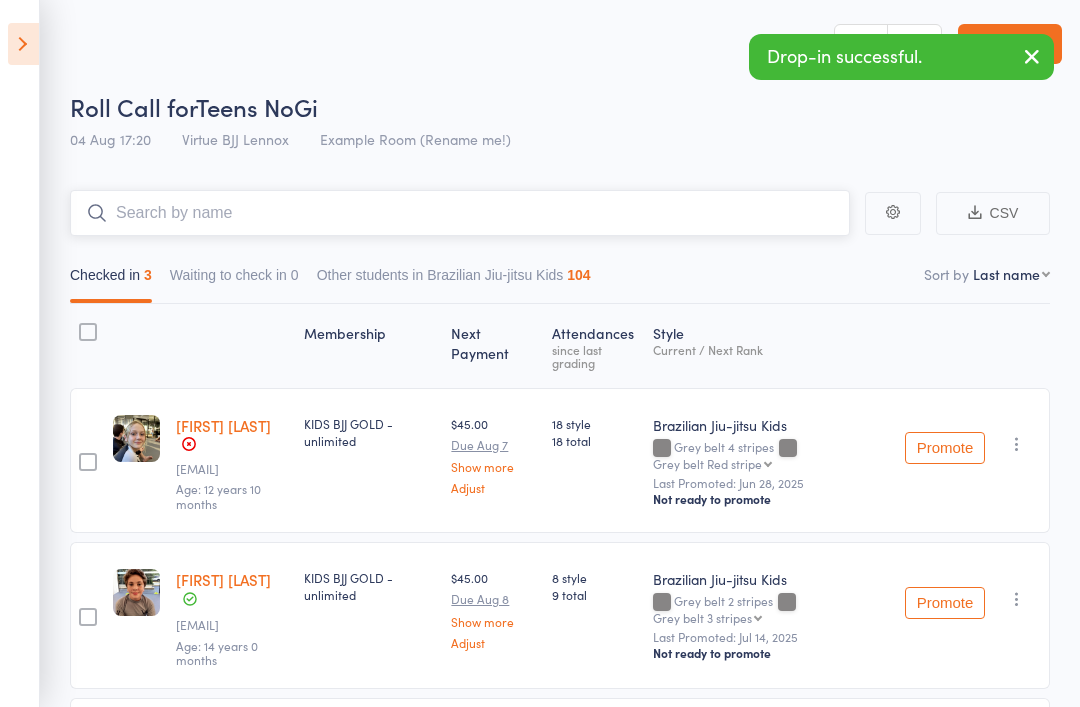 click at bounding box center [460, 213] 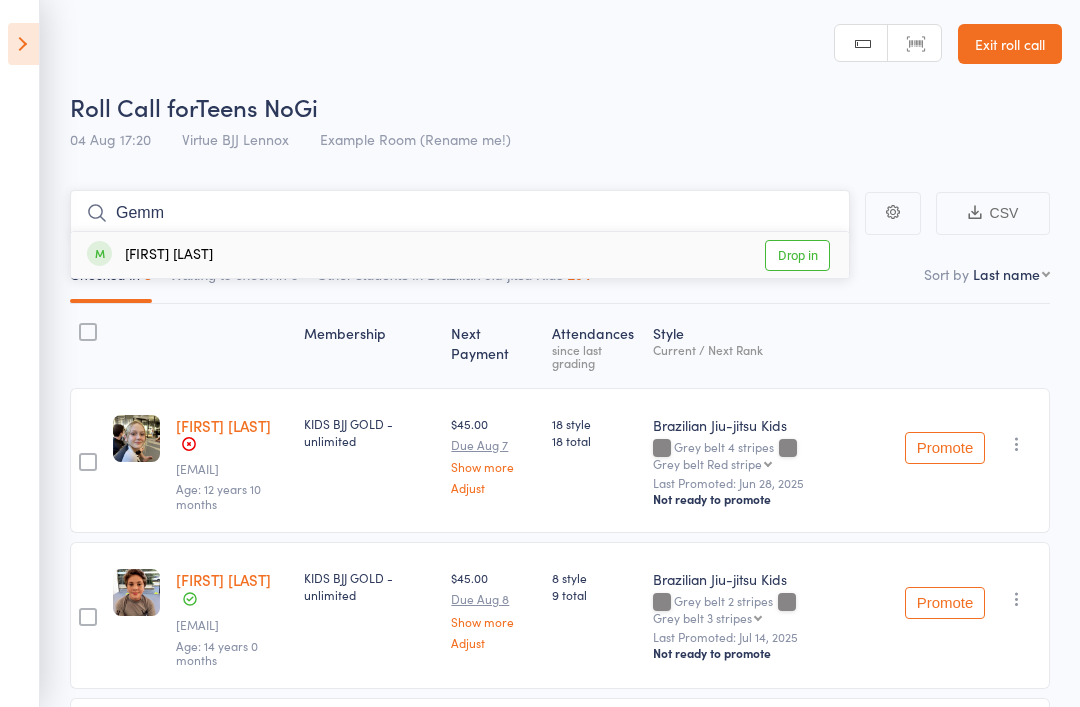 click on "Gemm" at bounding box center [460, 213] 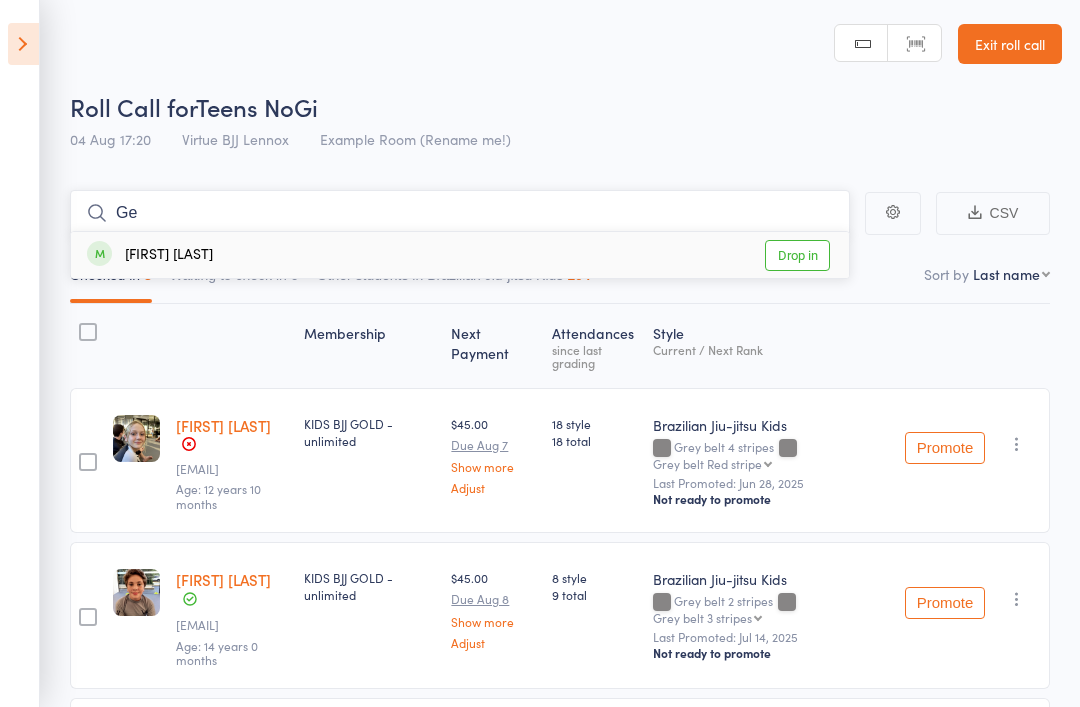 type on "G" 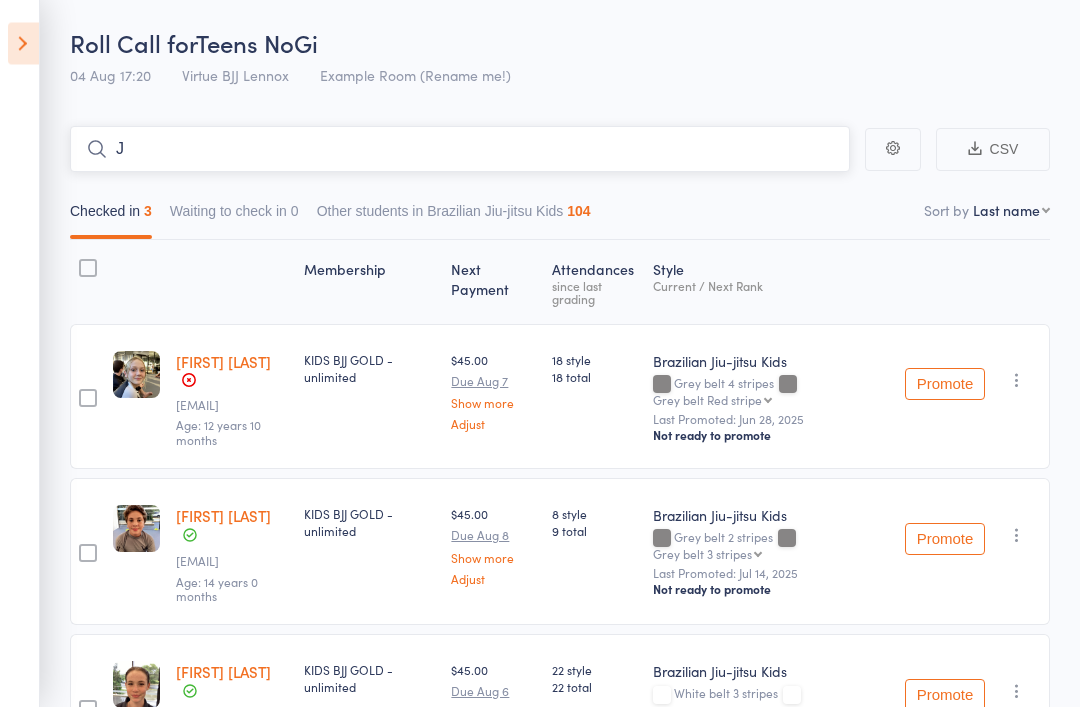 scroll, scrollTop: 64, scrollLeft: 0, axis: vertical 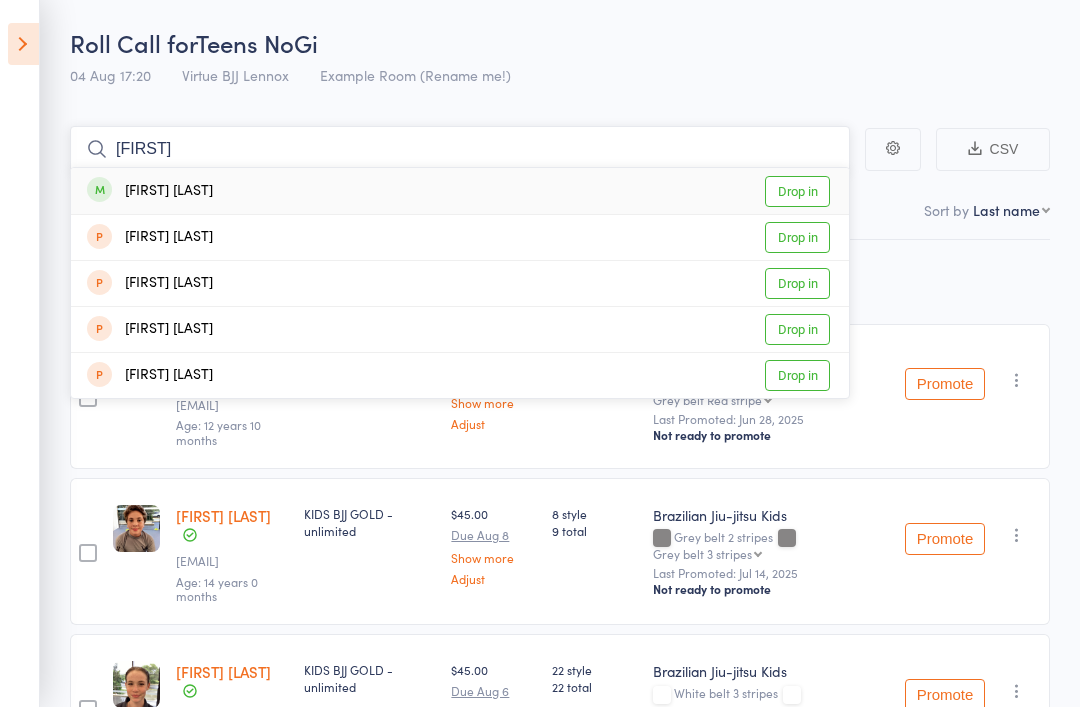 type on "Jessi" 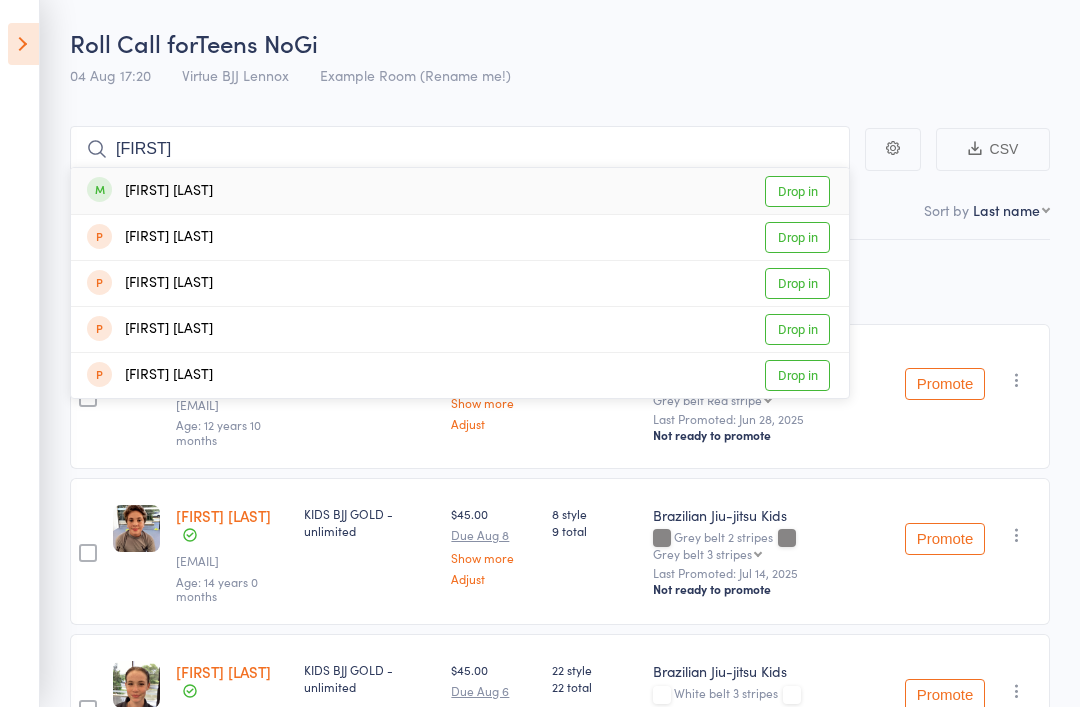 click on "Drop in" at bounding box center (797, 191) 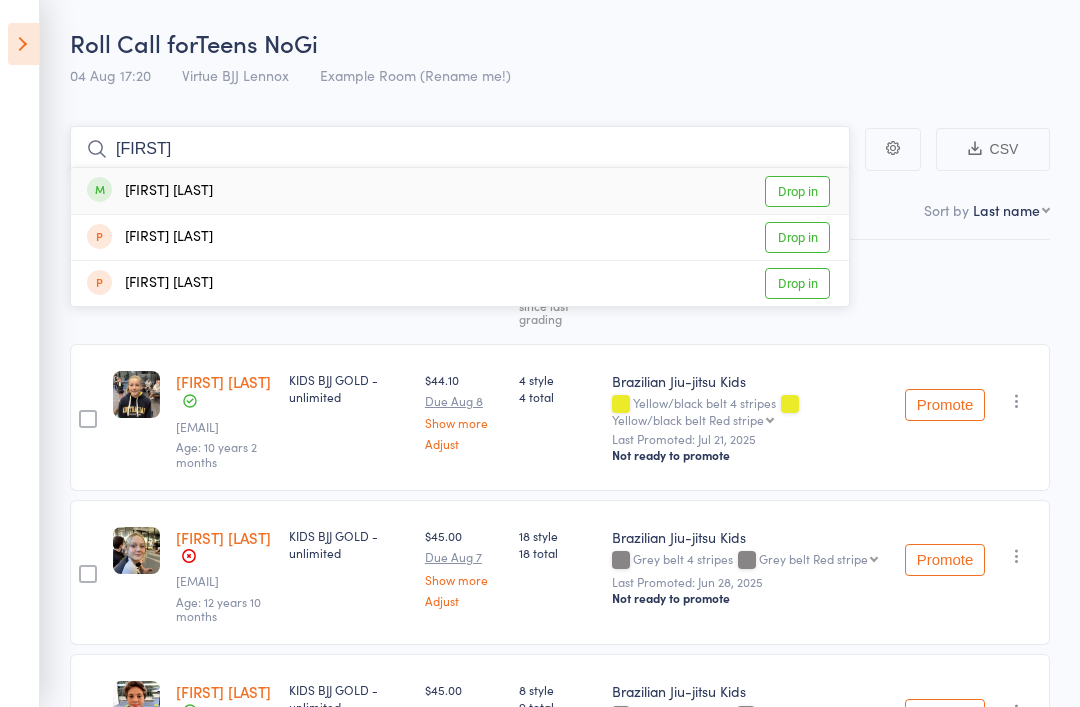 type on "Madiso" 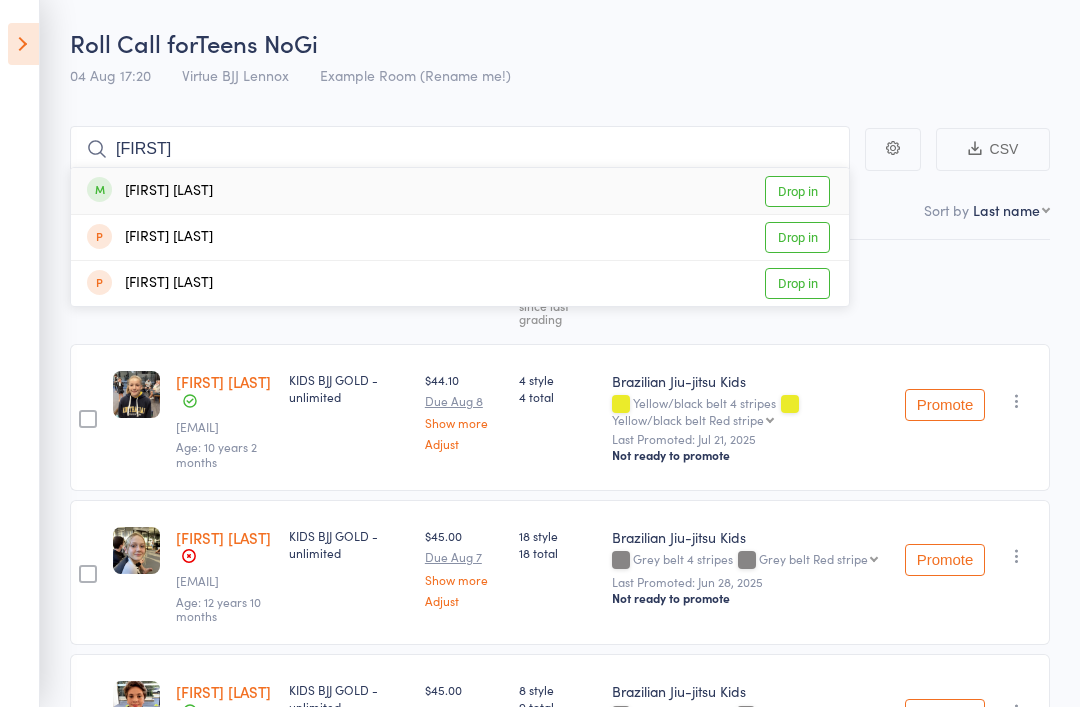 click on "Drop in" at bounding box center (797, 191) 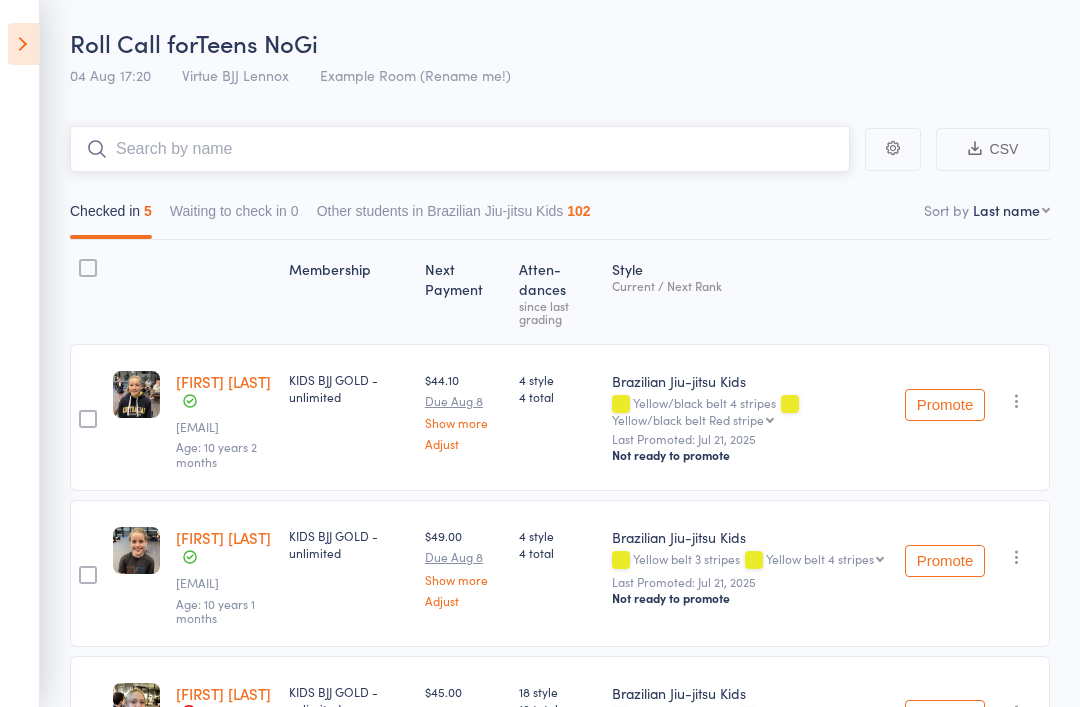 click at bounding box center [460, 149] 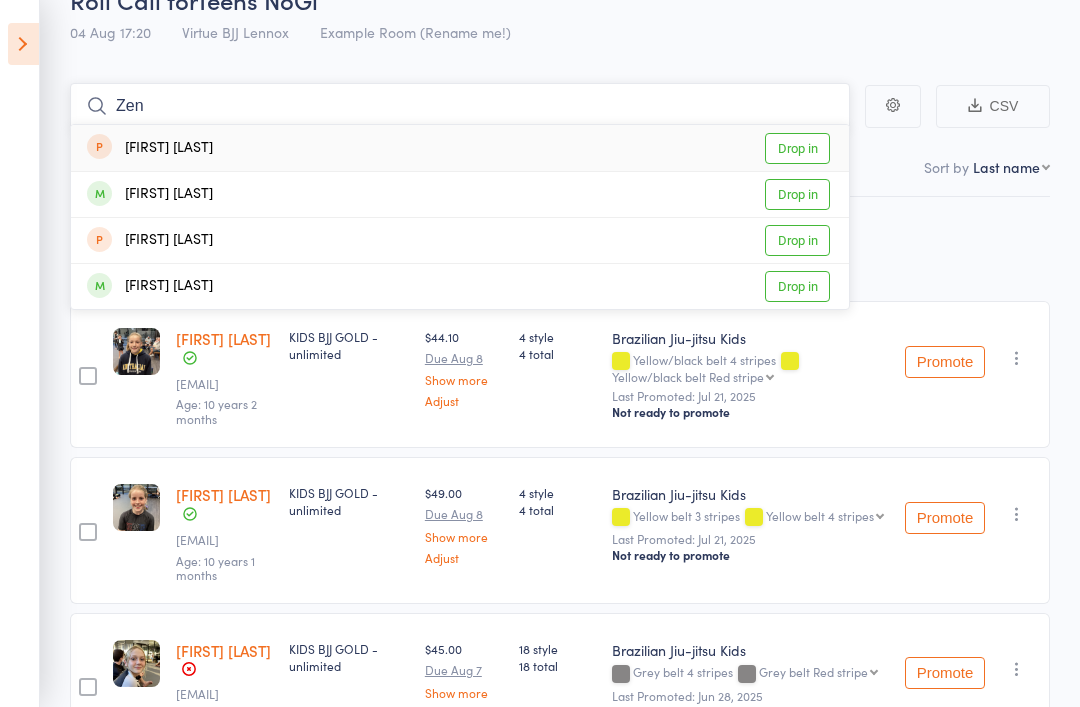 scroll, scrollTop: 110, scrollLeft: 0, axis: vertical 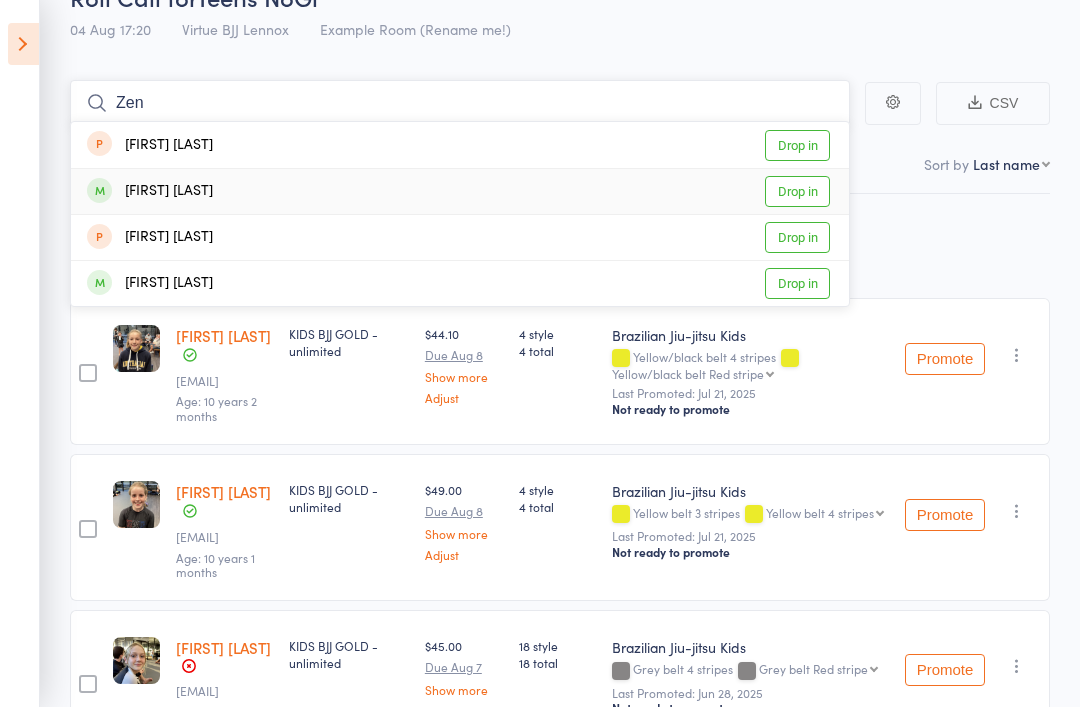 type on "Zen" 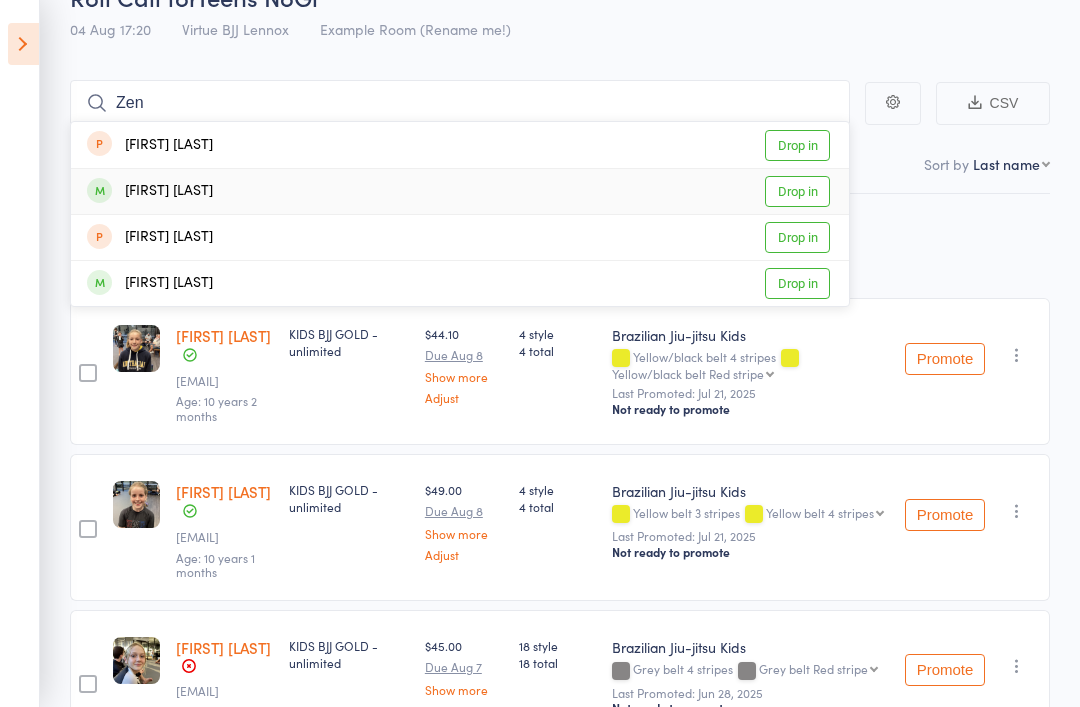click on "Drop in" at bounding box center (797, 191) 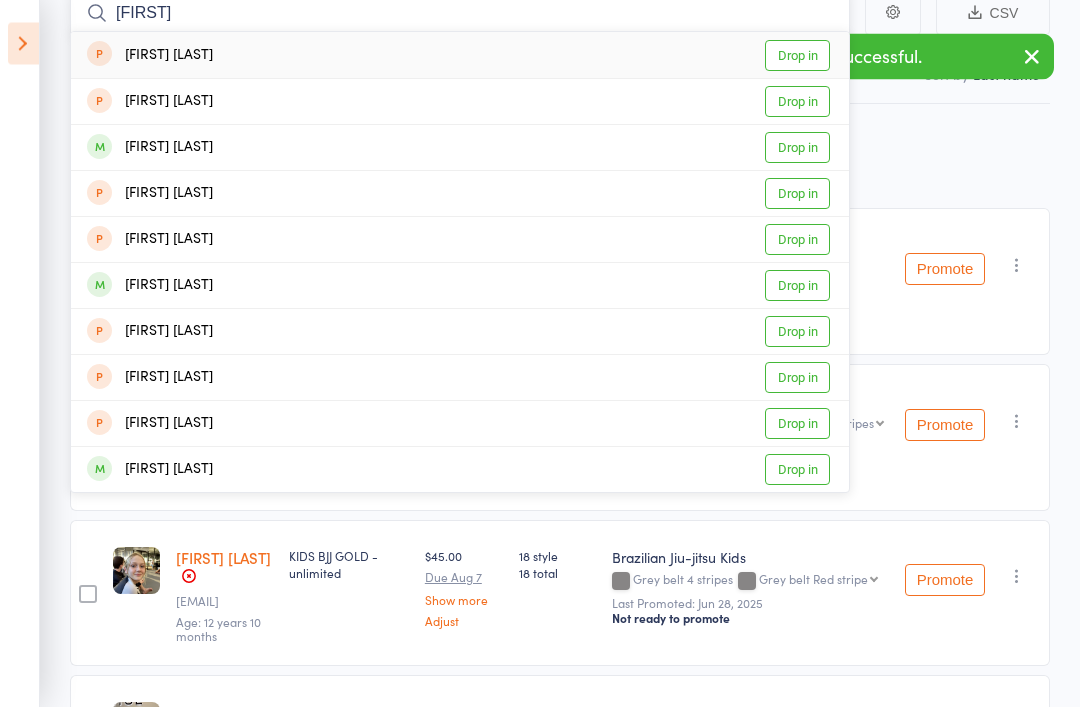 scroll, scrollTop: 200, scrollLeft: 0, axis: vertical 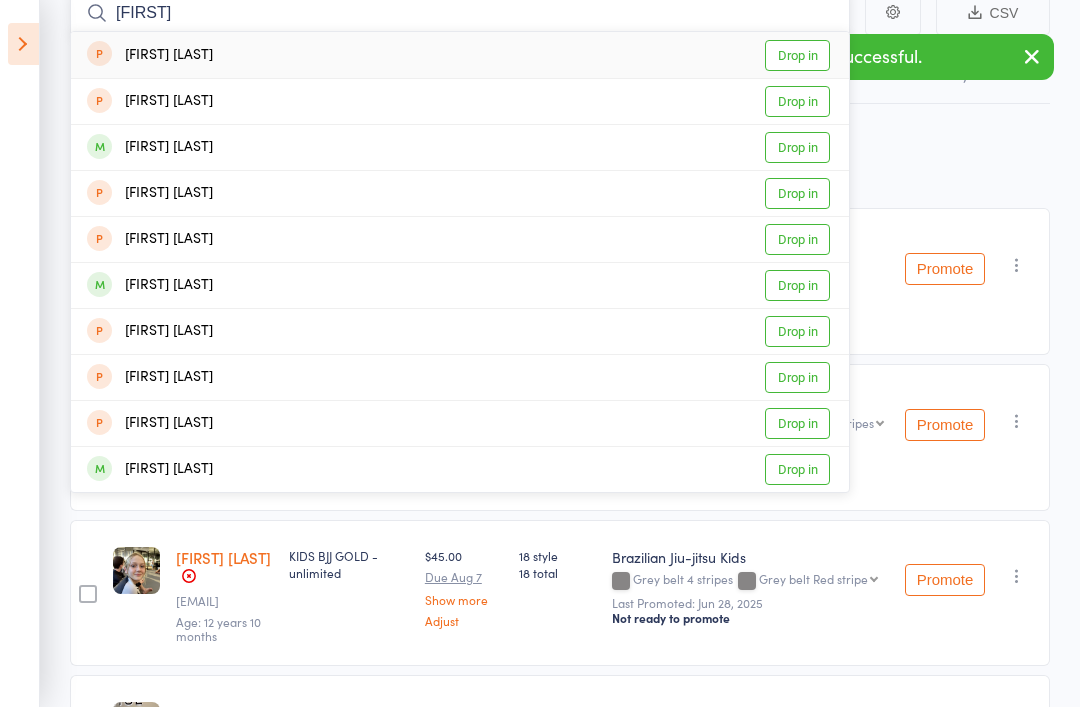 type on "Jacks" 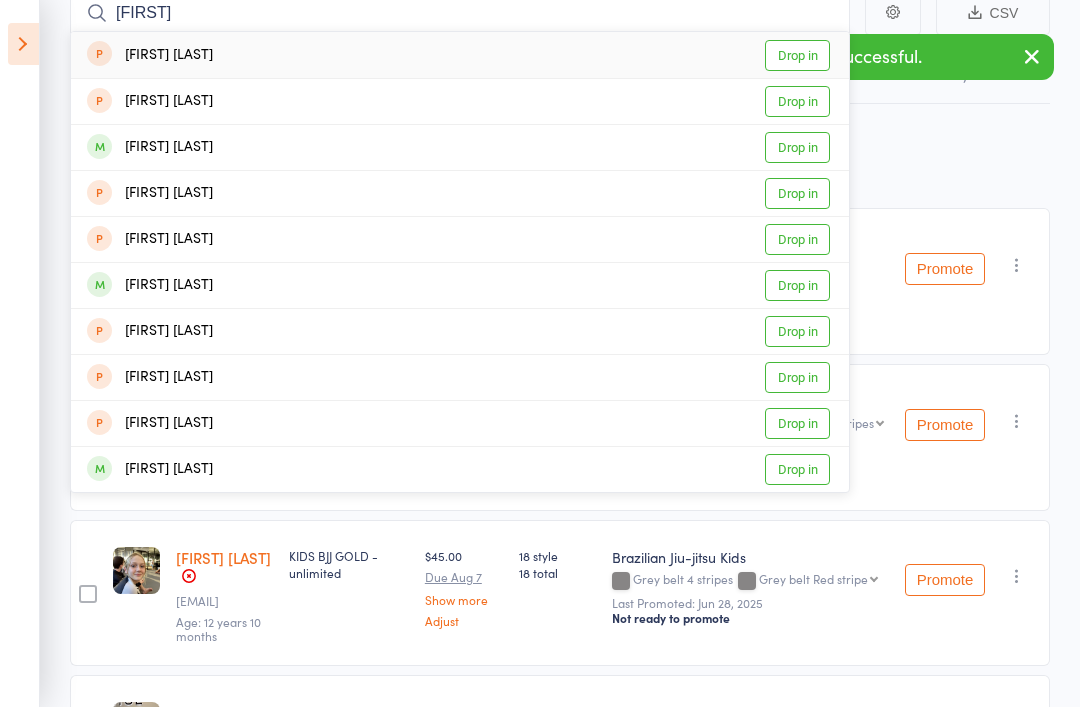 click on "Drop in" at bounding box center [797, 147] 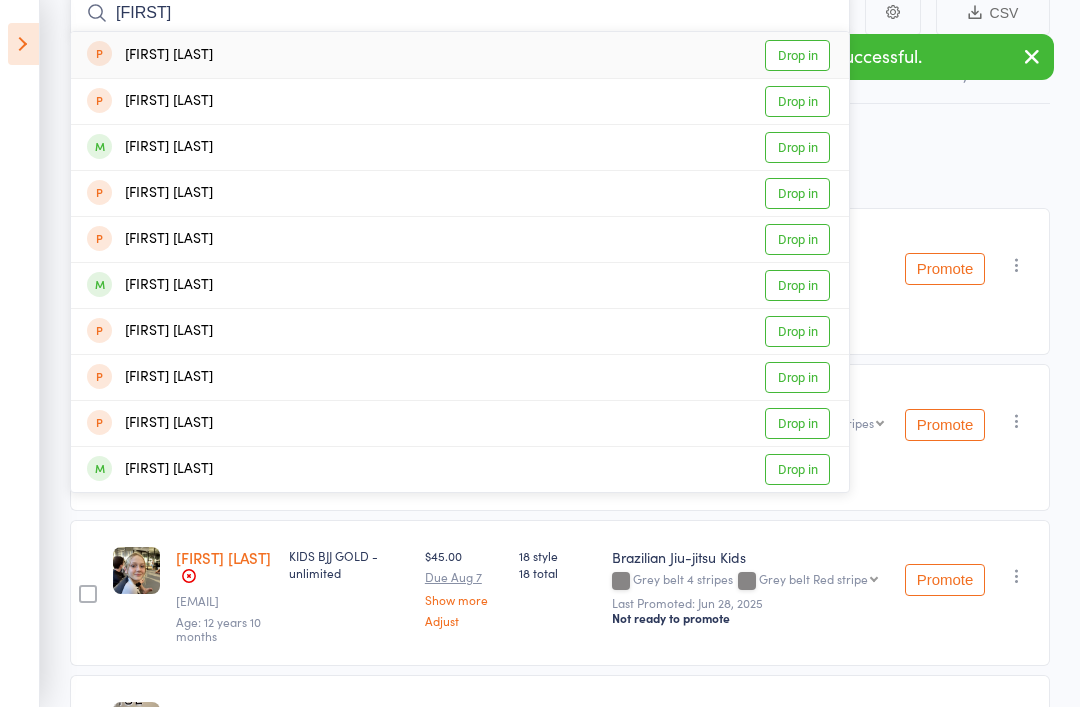 type 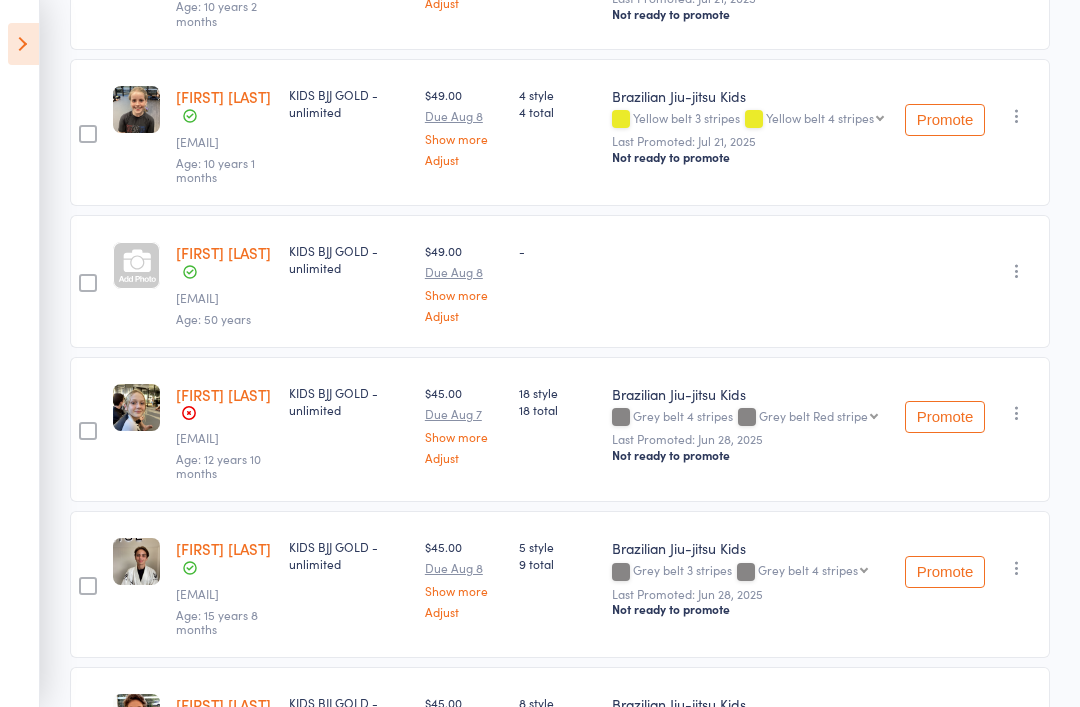 scroll, scrollTop: 504, scrollLeft: 0, axis: vertical 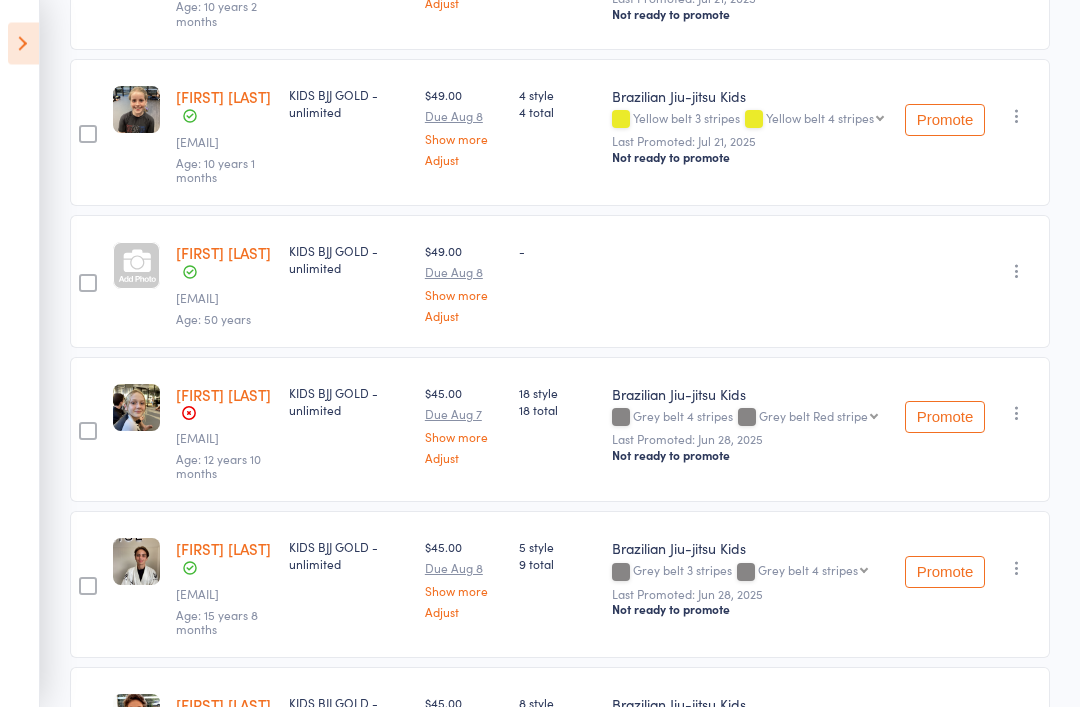 click at bounding box center (1017, 272) 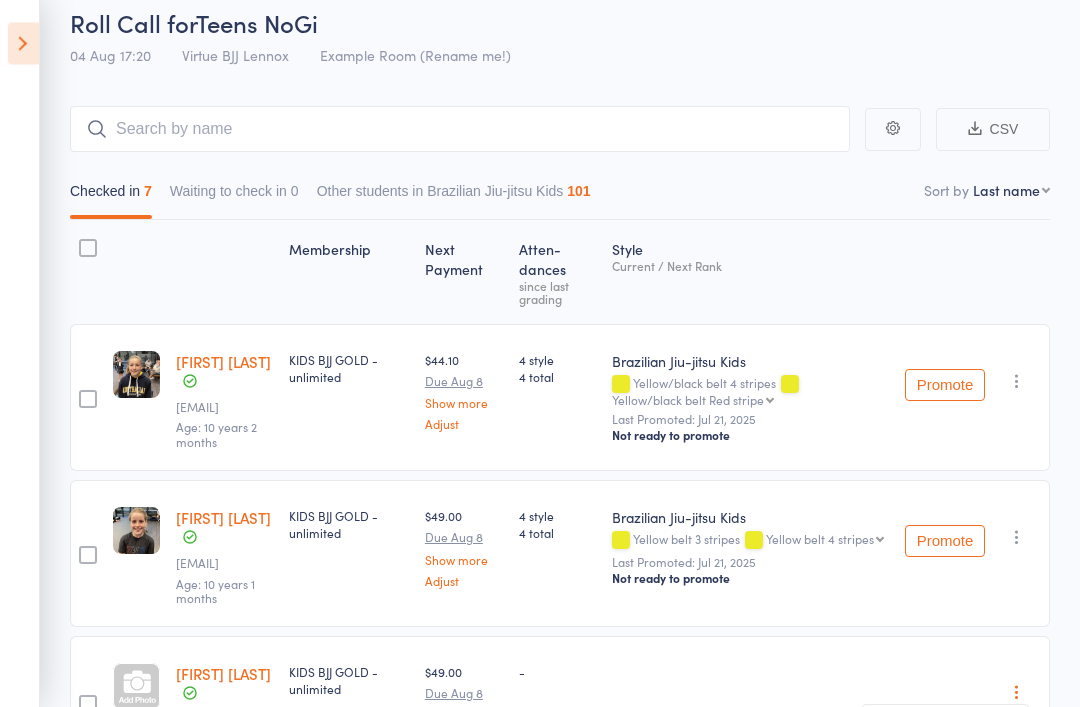 scroll, scrollTop: 57, scrollLeft: 0, axis: vertical 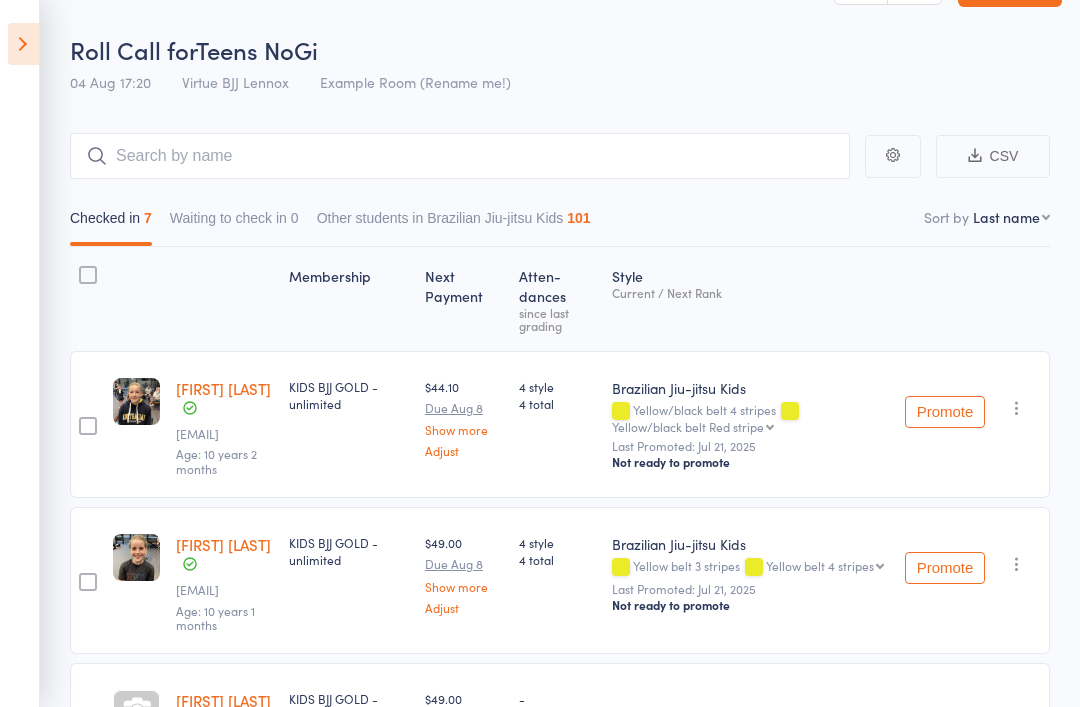 click on "Roll Call for  Teens NoGi 04 Aug 17:20  Virtue BJJ Lennox  Example Room (Rename me!)  Manual search Scanner input Exit roll call" at bounding box center [540, 23] 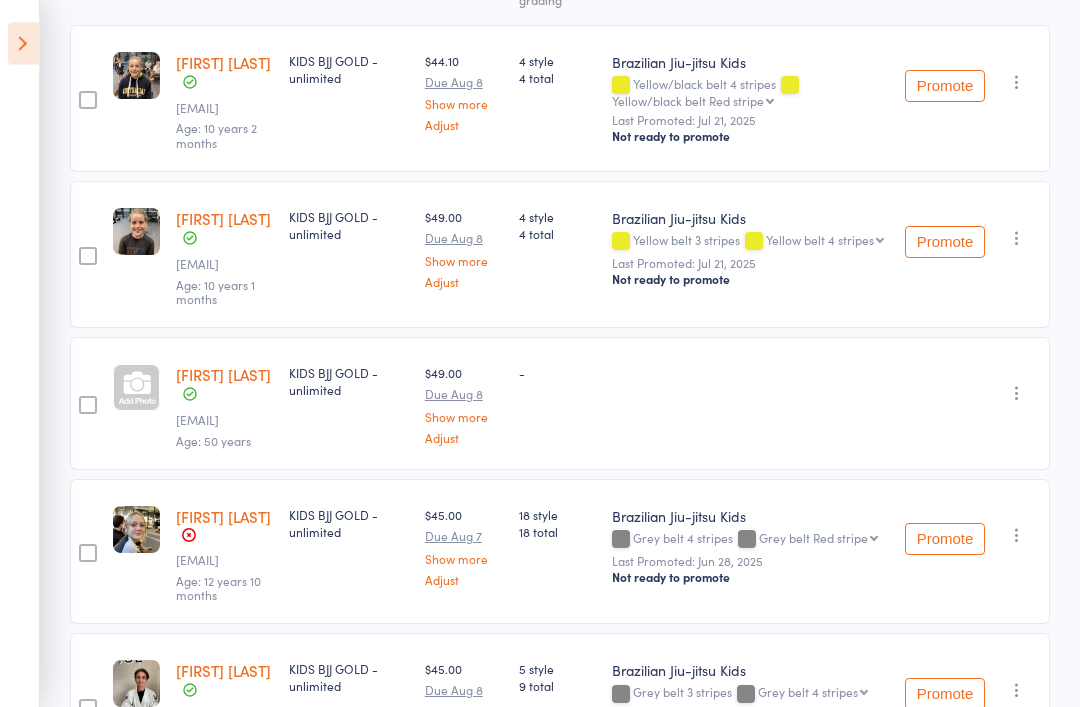scroll, scrollTop: 399, scrollLeft: 0, axis: vertical 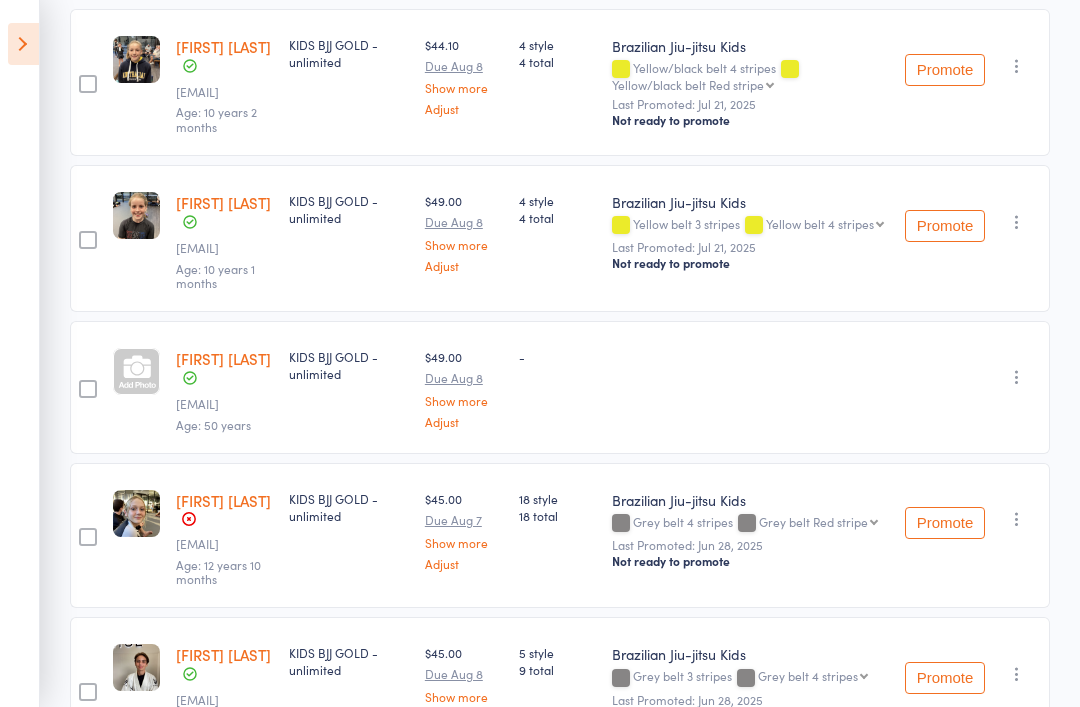 click on "Jackson Keleher    Surfalot@bigpond.net.au Age: 50 years" at bounding box center [224, 387] 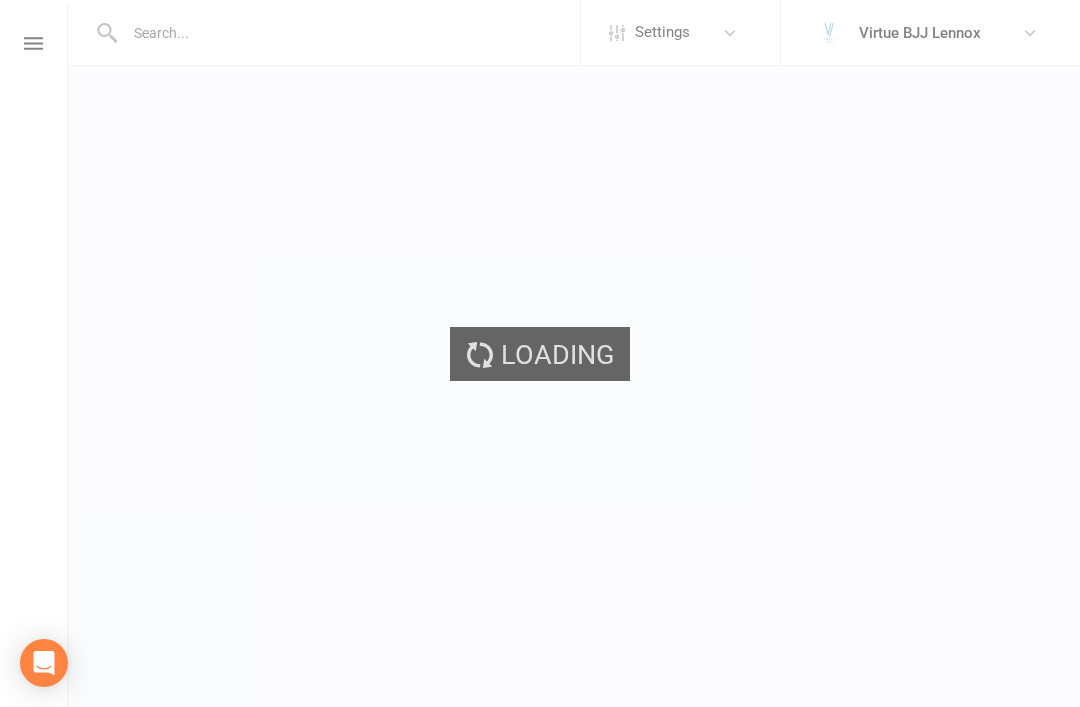 scroll, scrollTop: 0, scrollLeft: 0, axis: both 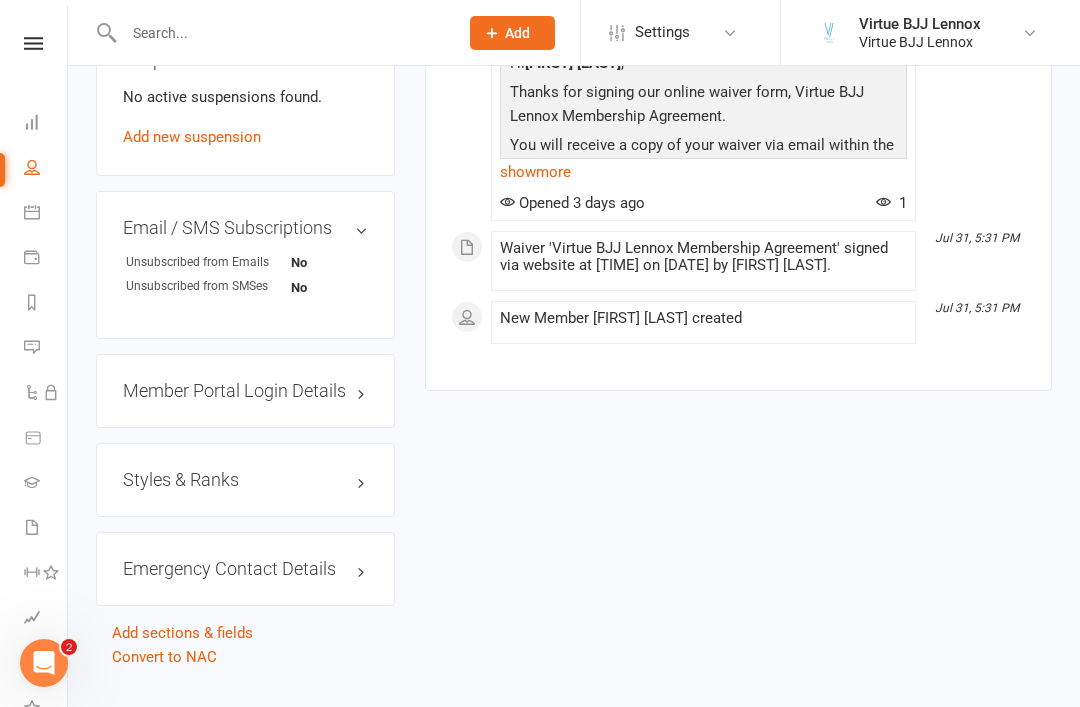 click on "Styles & Ranks" at bounding box center [245, 480] 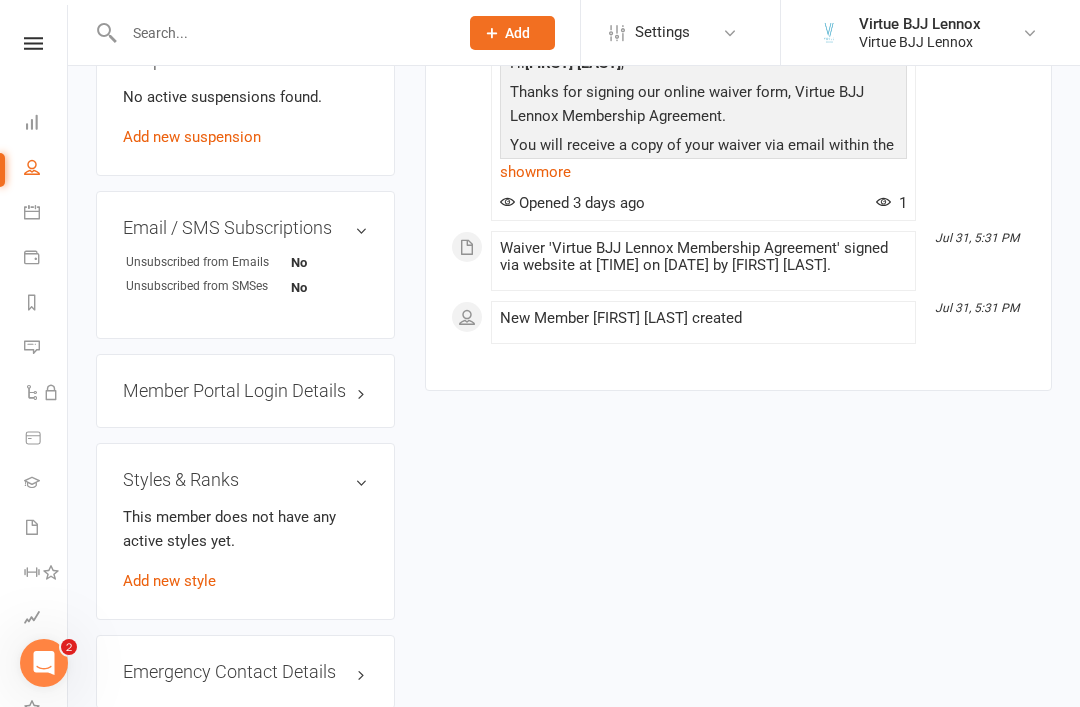 click on "Add new style" at bounding box center [169, 581] 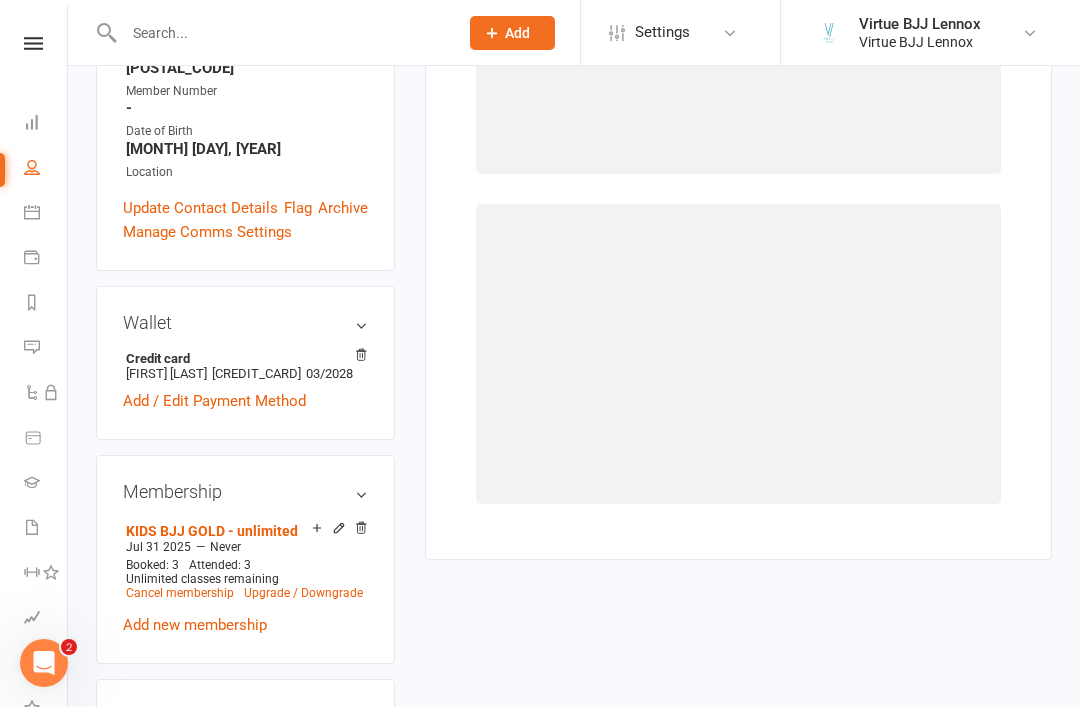 scroll, scrollTop: 170, scrollLeft: 0, axis: vertical 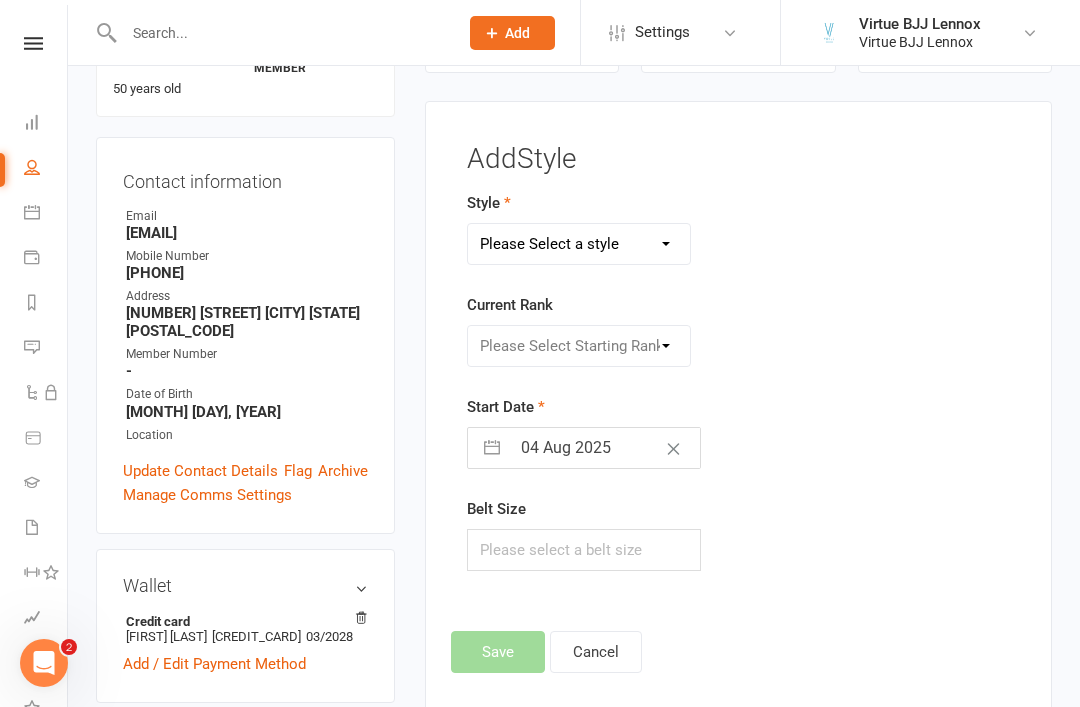 click on "Please Select a style Brazilian Jiu-Jitsu Adults Brazilian Jiu-jitsu Kids" at bounding box center (579, 244) 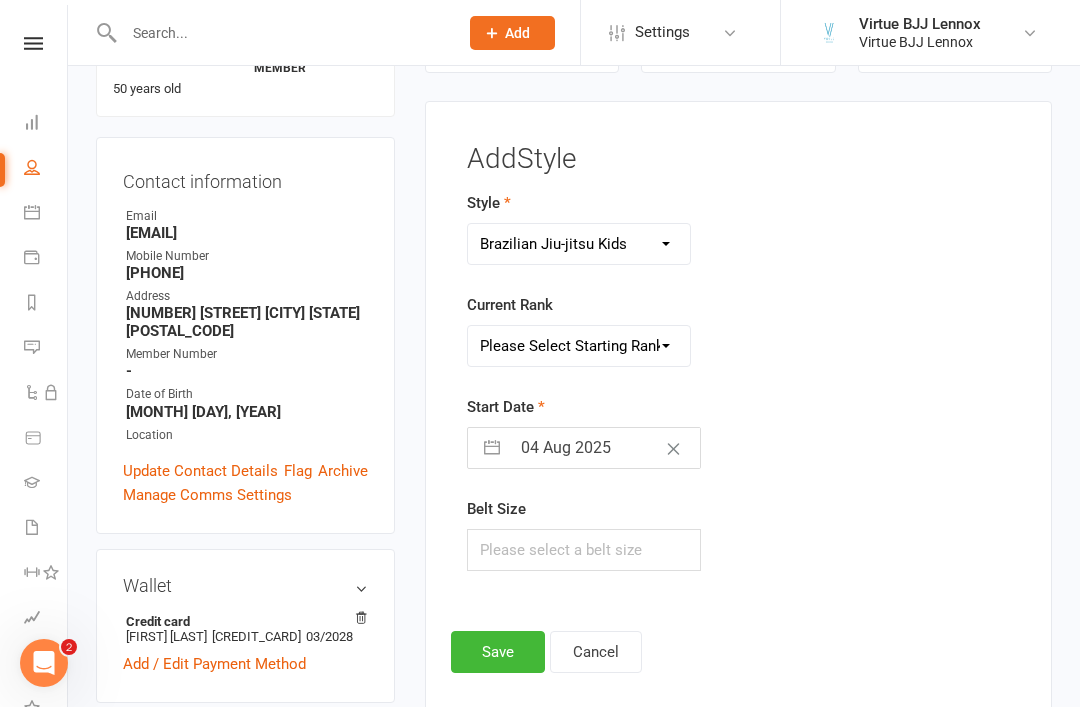 click on "Please Select Starting Rank White belt White belt 1 stripe White belt 2 stripes White belt 3 stripes White belt 4 stripes White belt Red stripe Grey/white belt Grey/white belt 1 stripe Grey/white belt 2 stripes Grey/white belt 3 stripes Grey/white belt 4 stripes Grey/white belt Red stripe Grey belt Grey belt 1 stripe Grey belt 2 stripes Grey belt 3 stripes Grey belt 4 stripes Grey belt Red stripe Grey/black belt Grey/black belt 1 stripe Grey/black belt 2 stripes Grey/black belt 3 stripes Grey/black belt 4 stripes Grey/black belt Red stripe Yellow/white belt Yellow/white belt 1 stripe Yellow/white belt 2 stripes Yellow/white belt 3 stripes Yellow/white belt 4 stripes Yellow/white belt Red stripe Yellow belt Yellow belt 1 stripe Yellow belt 2 stripes Yellow belt 3 stripes Yellow belt 4 stripes Yellow belt Red stripe Yellow/black belt Yellow/black belt 1 stripe Yellow/black belt 2 stripes Yellow/black belt 3 stripes Yellow/black belt 4 stripes Yellow/black belt Red stripe Orange/white belt Orange belt Green belt" at bounding box center (579, 346) 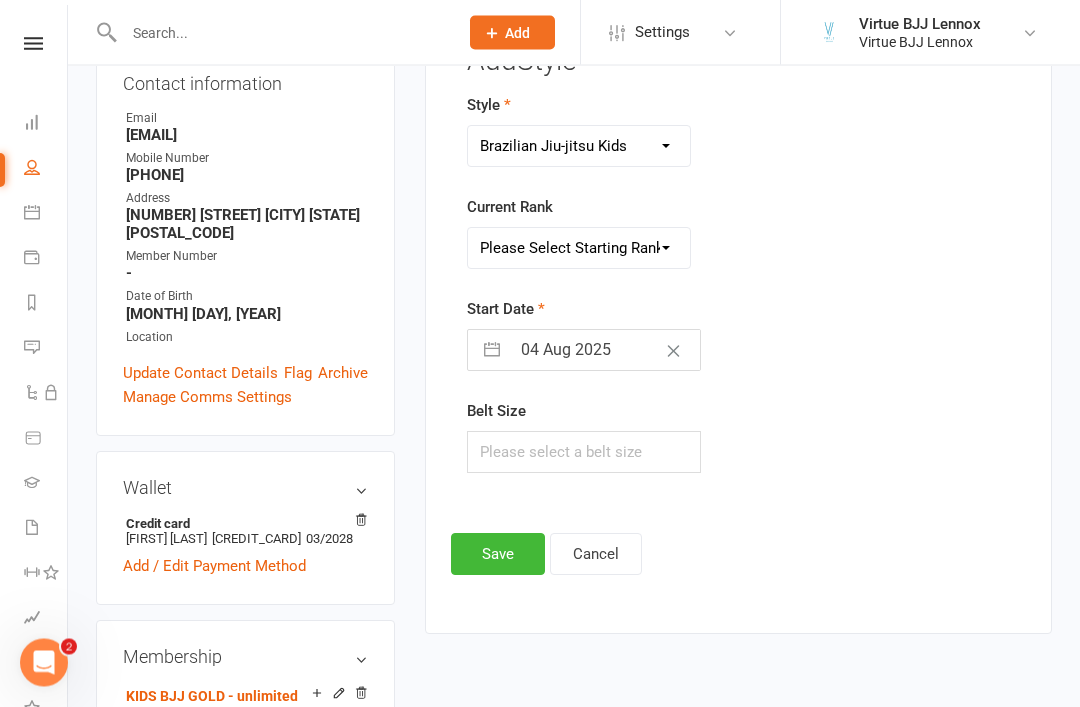 scroll, scrollTop: 269, scrollLeft: 0, axis: vertical 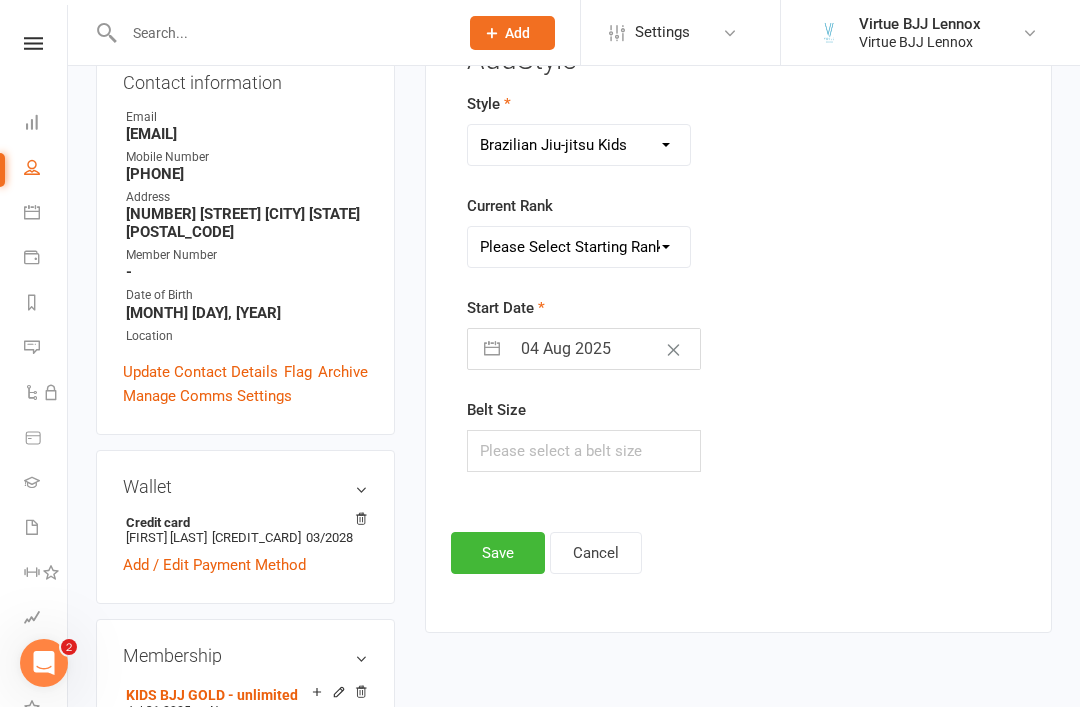 click on "Save" at bounding box center [498, 553] 